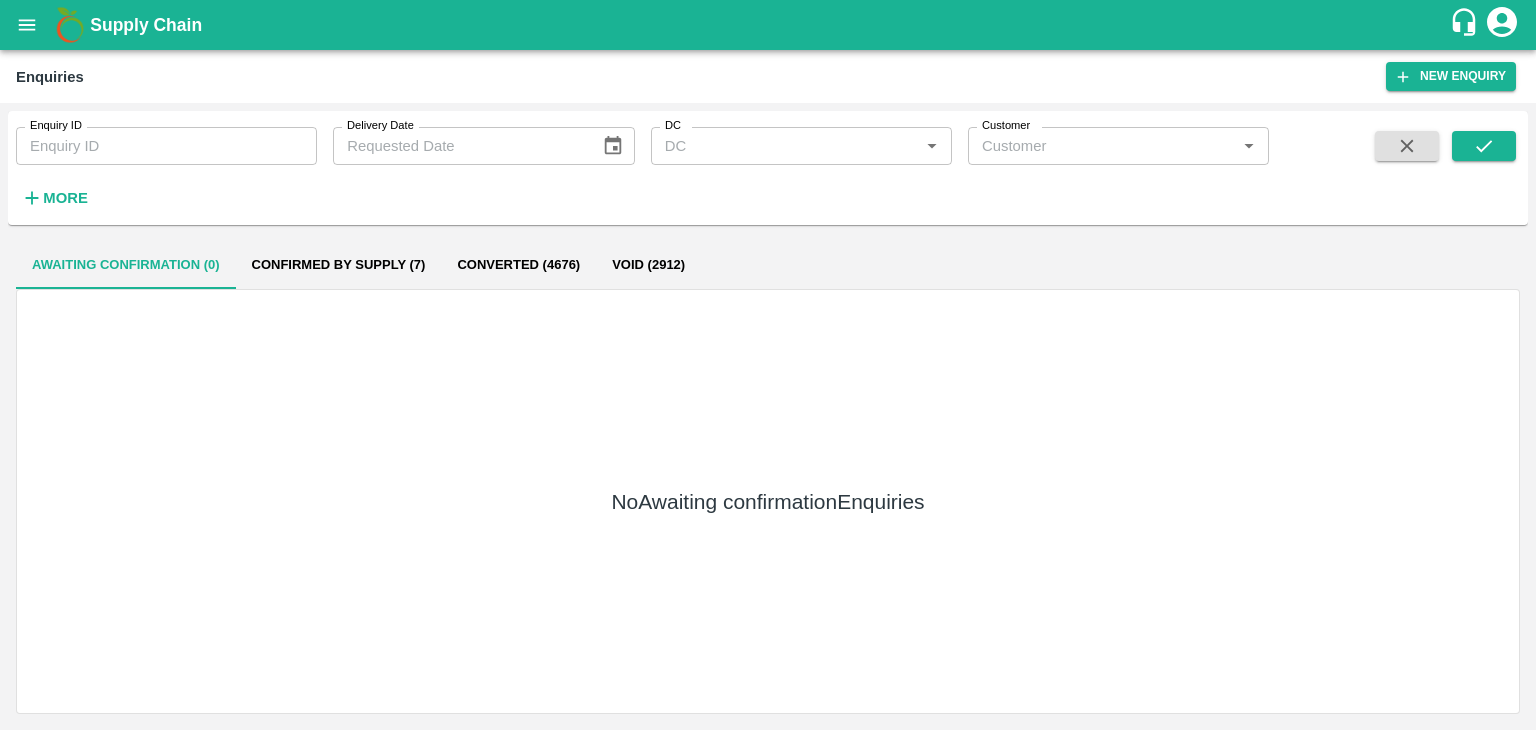 scroll, scrollTop: 0, scrollLeft: 0, axis: both 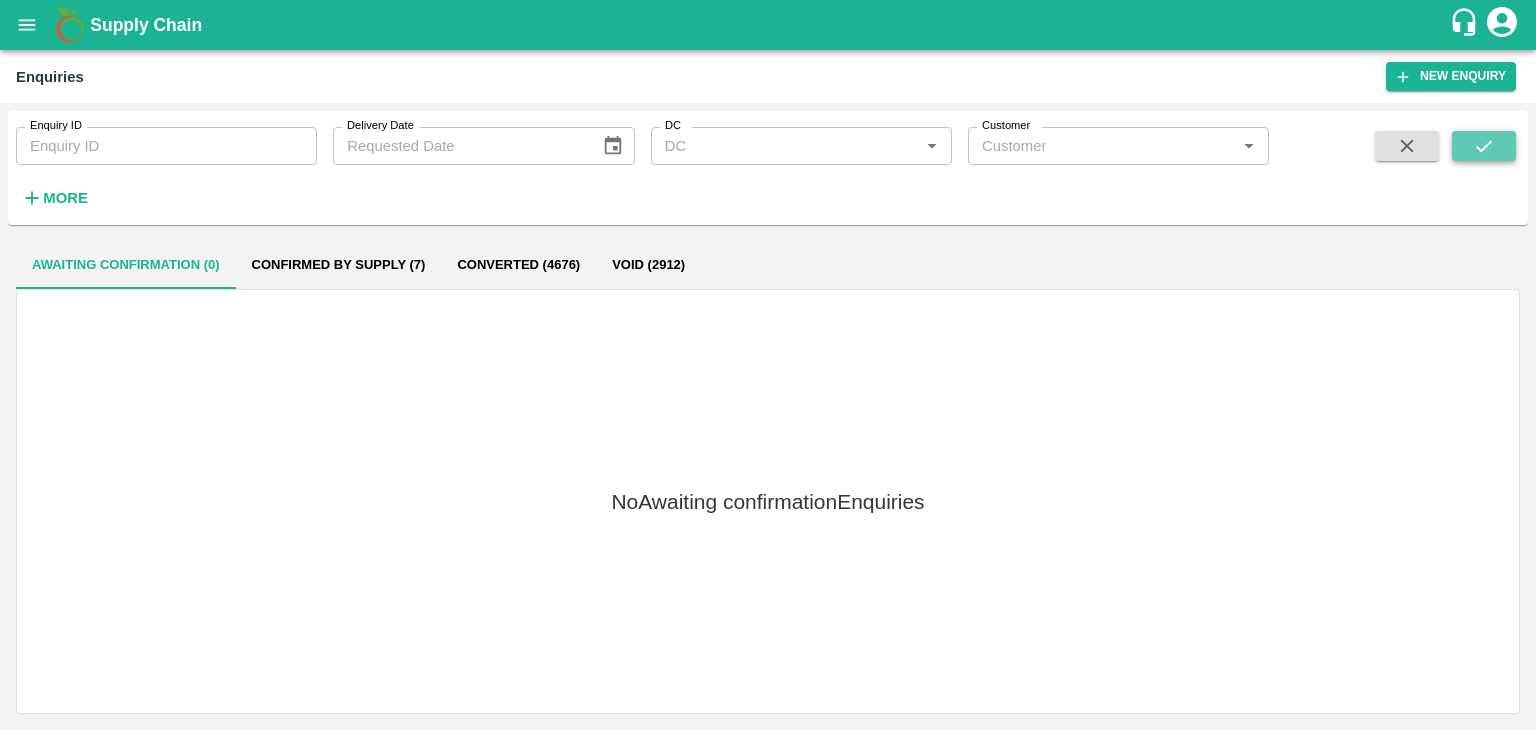 click 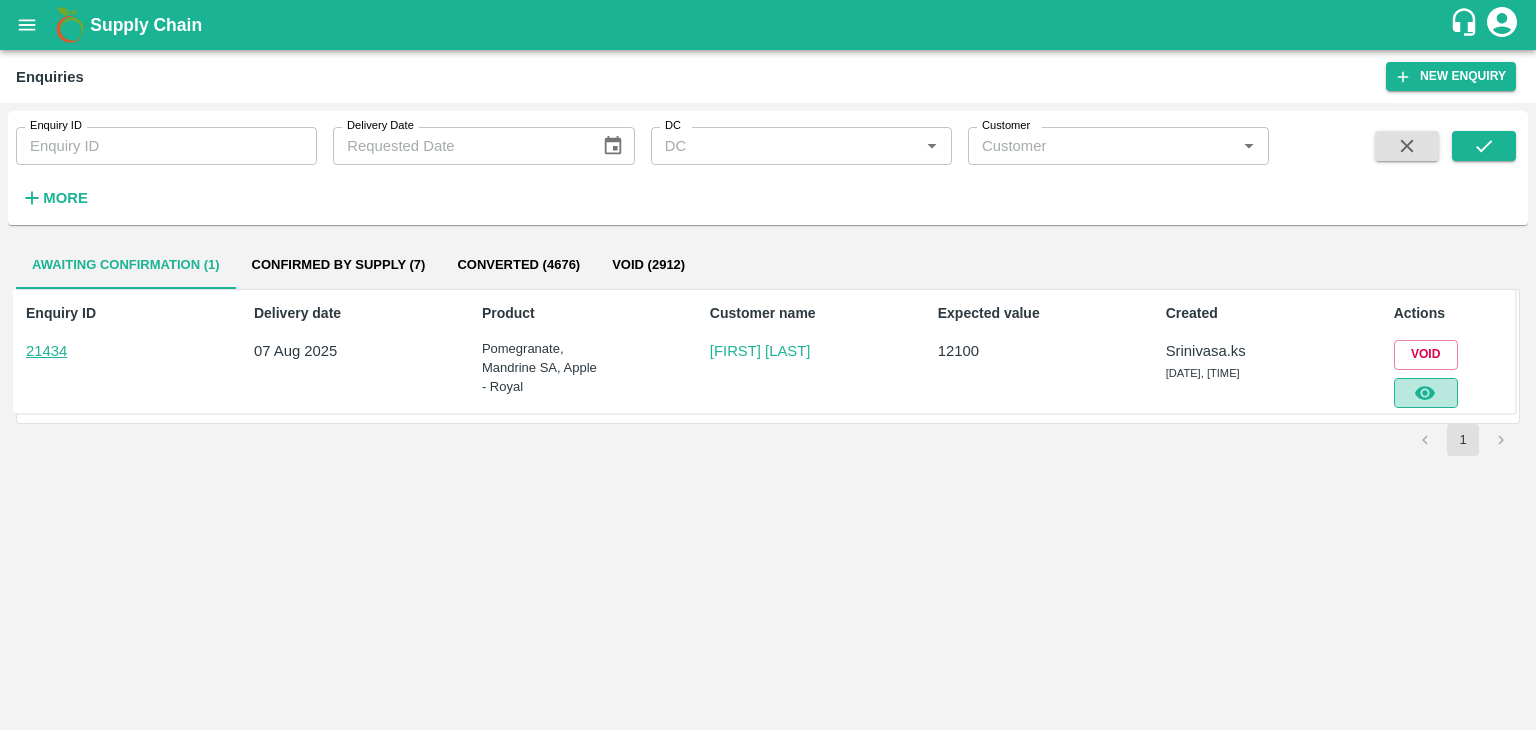 click 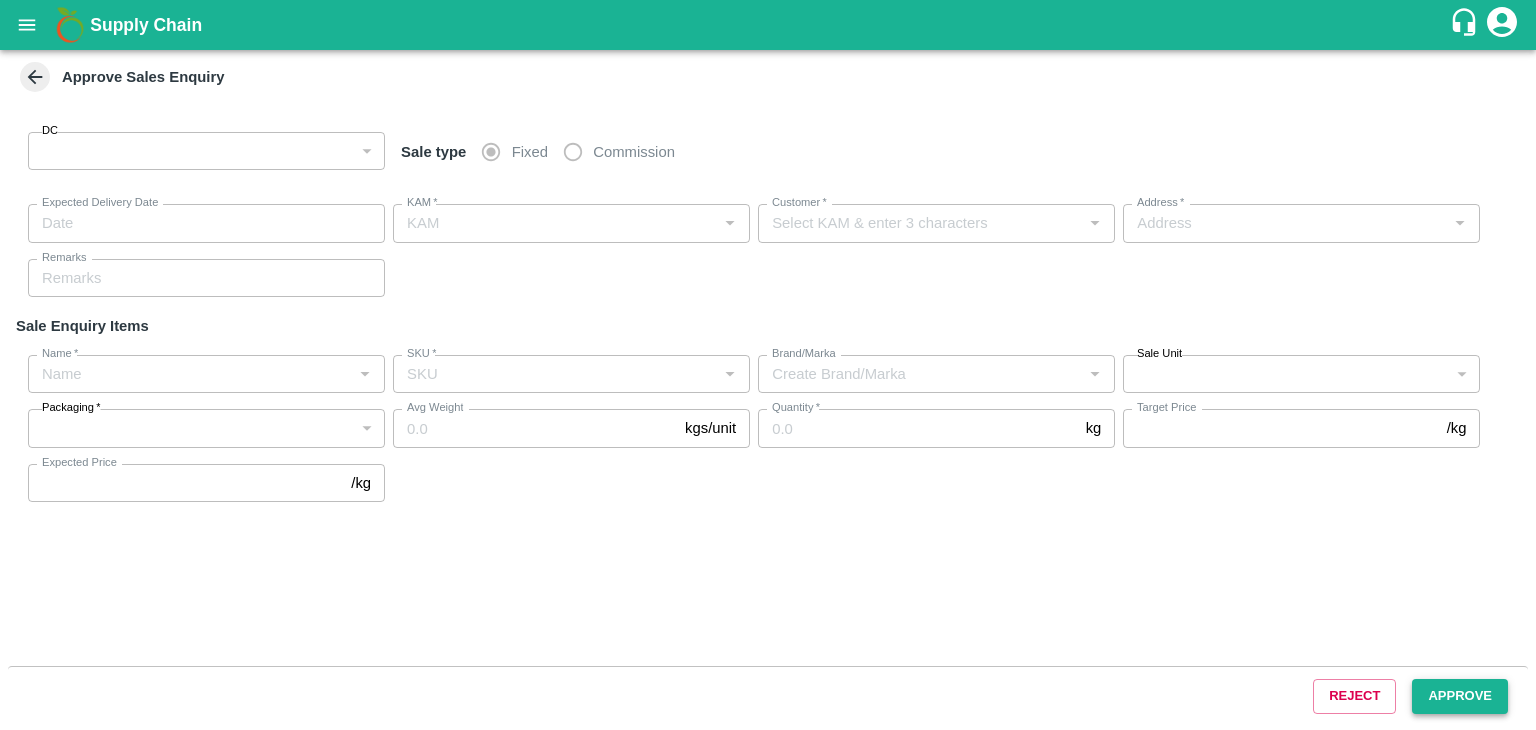 type on "147" 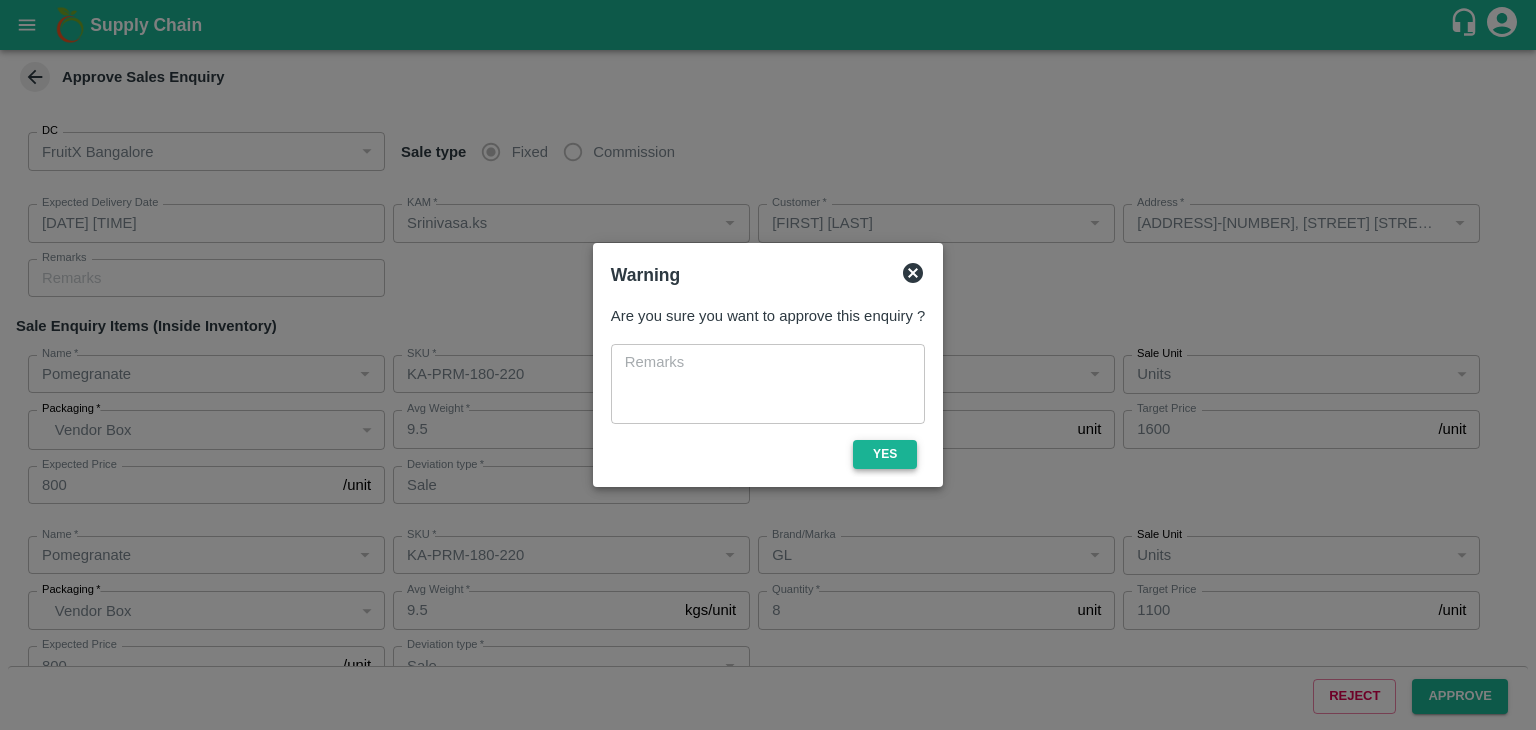type on "[DATE] [TIME]" 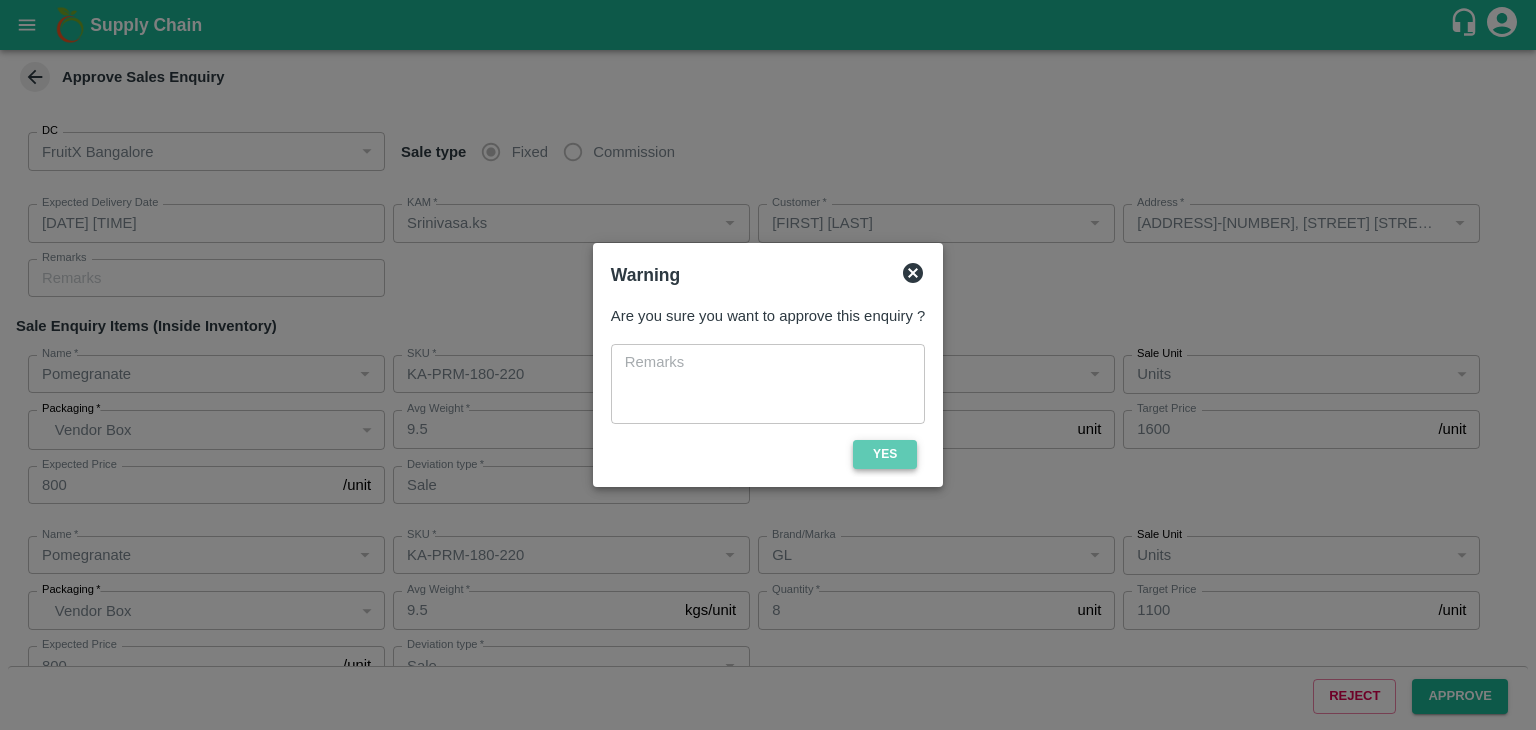 click on "Yes" at bounding box center (885, 454) 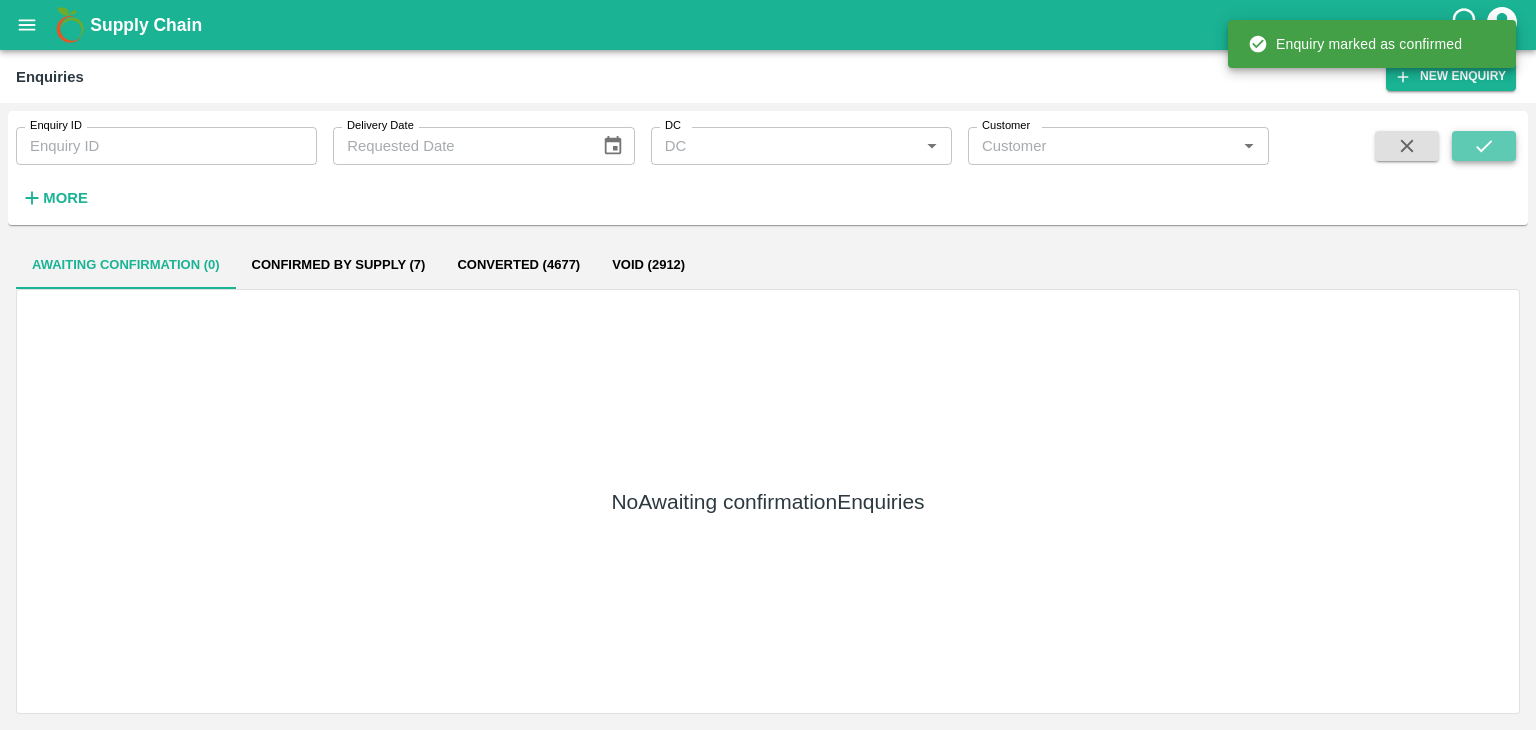 click at bounding box center [1484, 146] 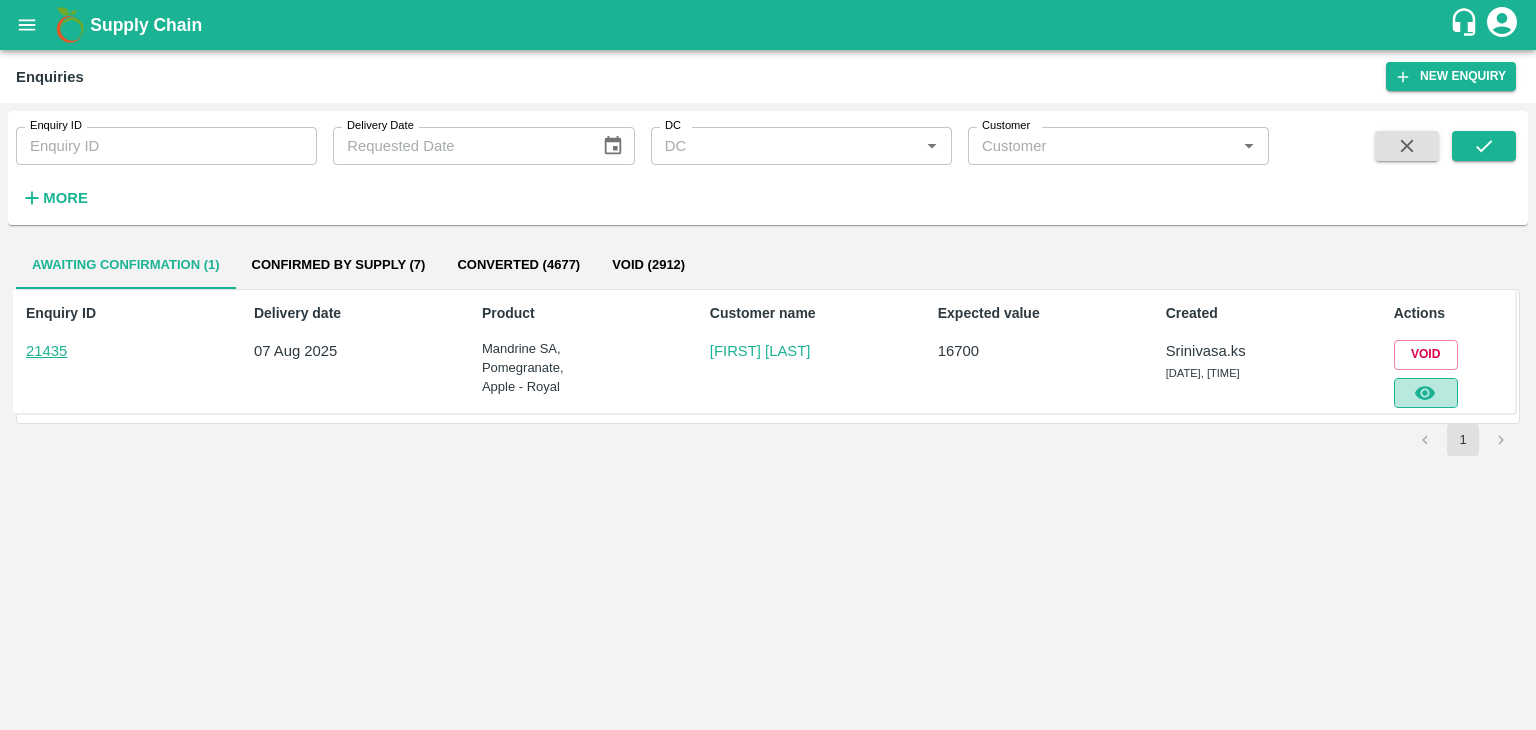 click 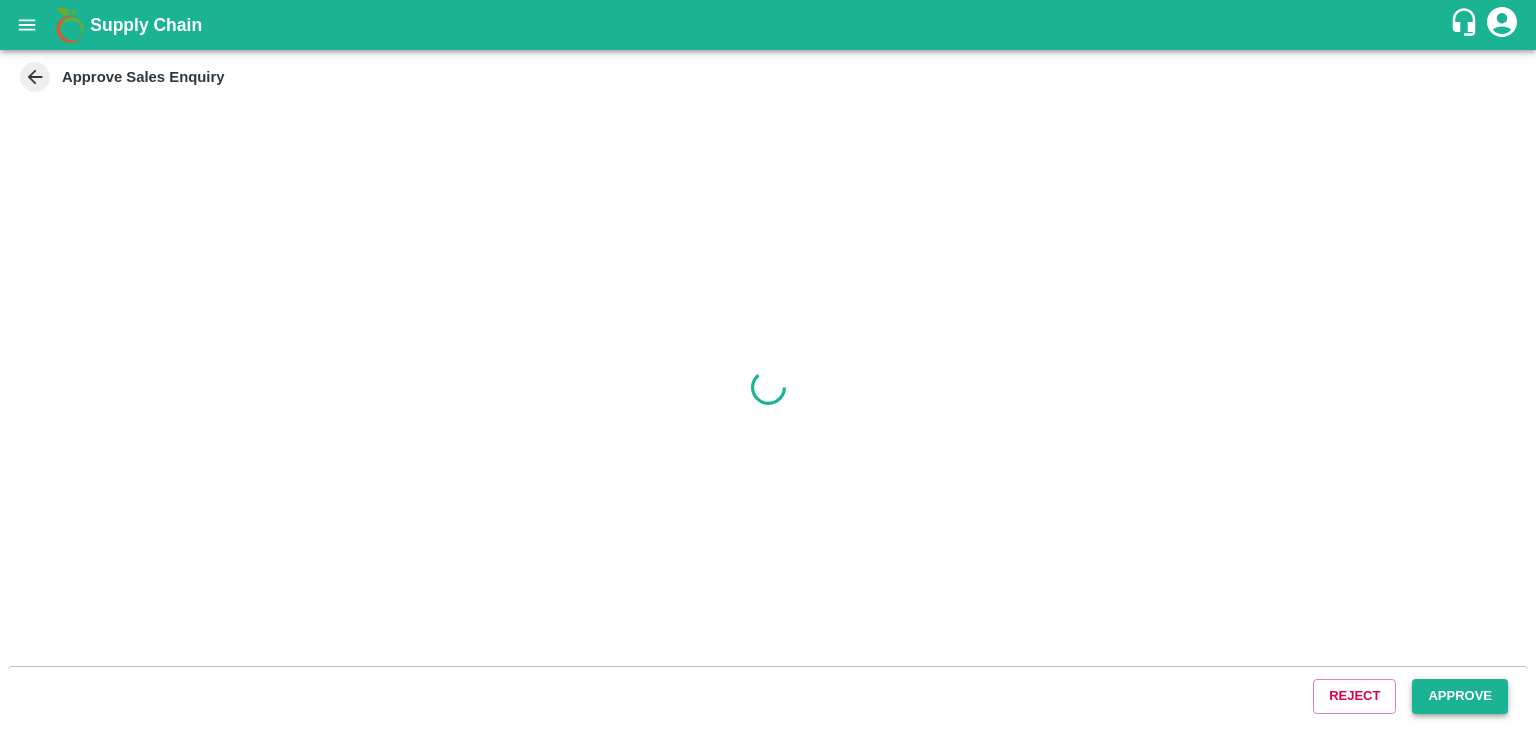 click on "Approve" at bounding box center [1460, 696] 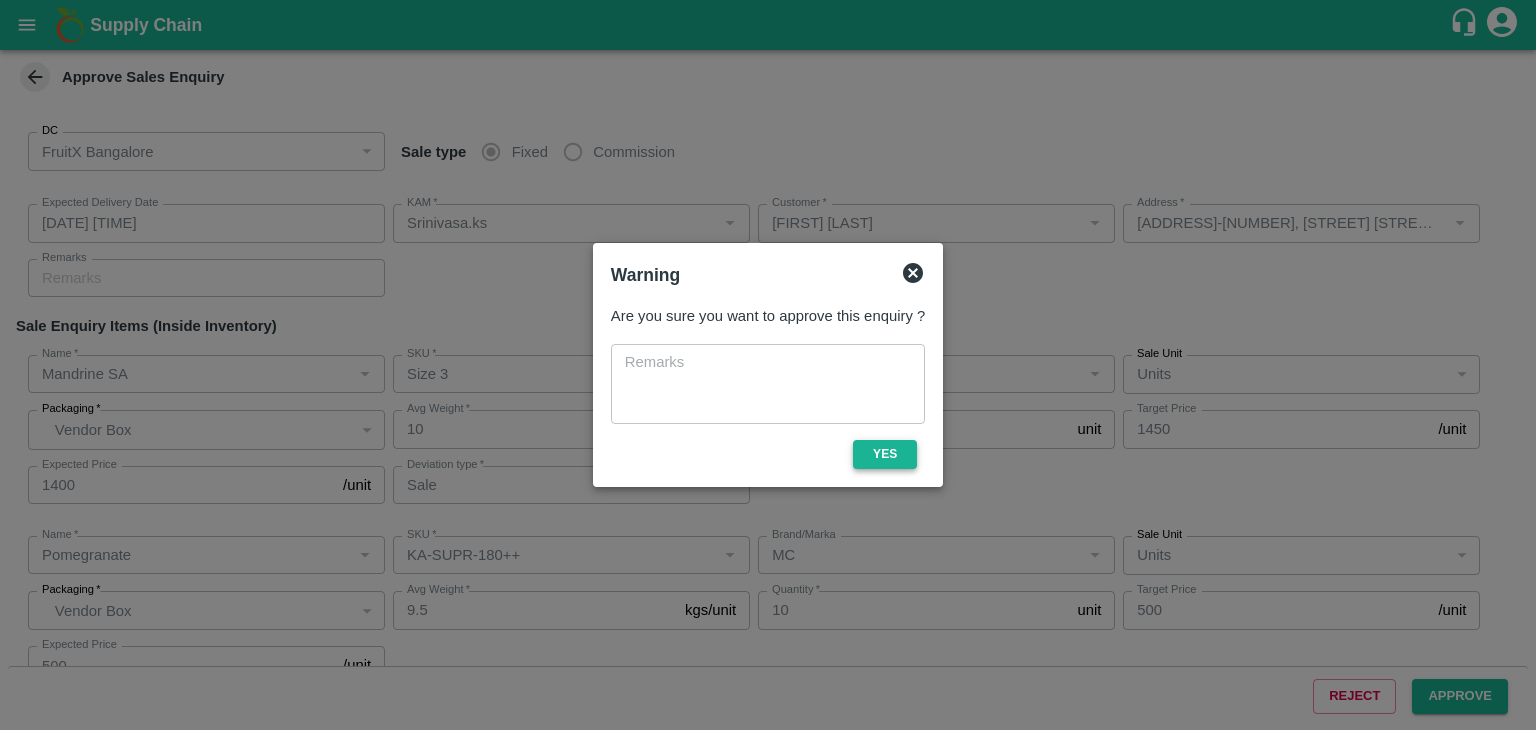 type on "[DATE] [TIME]" 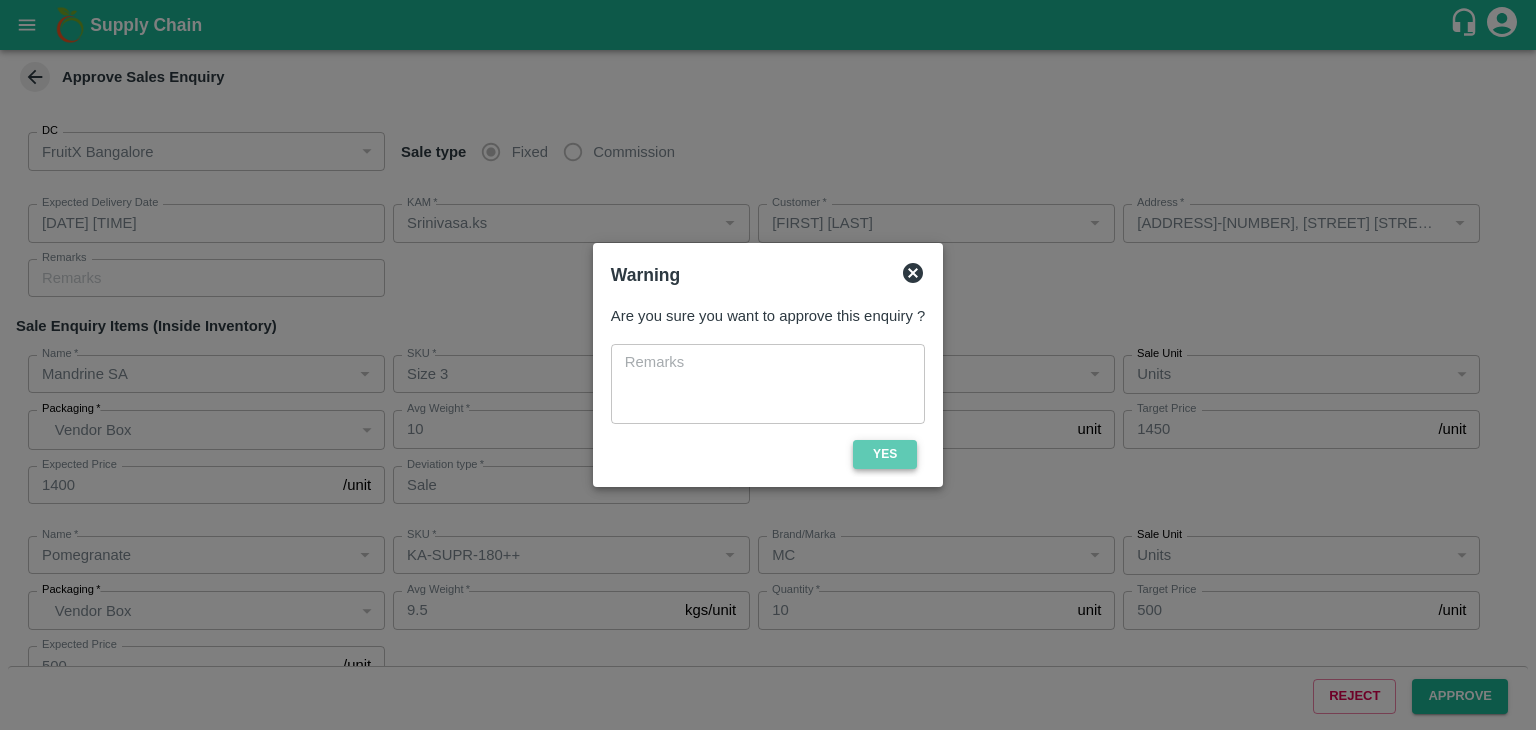 click on "Yes" at bounding box center [885, 454] 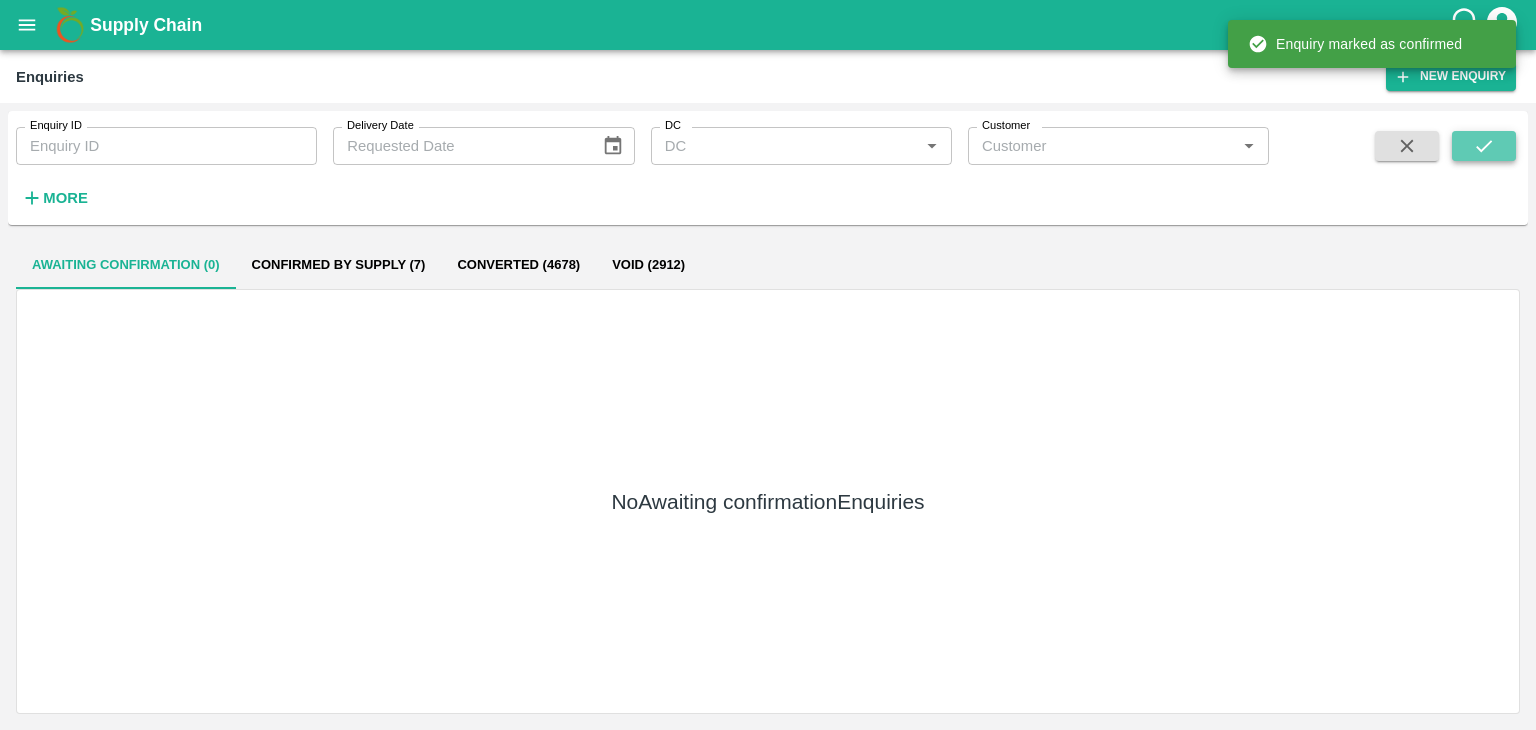 click 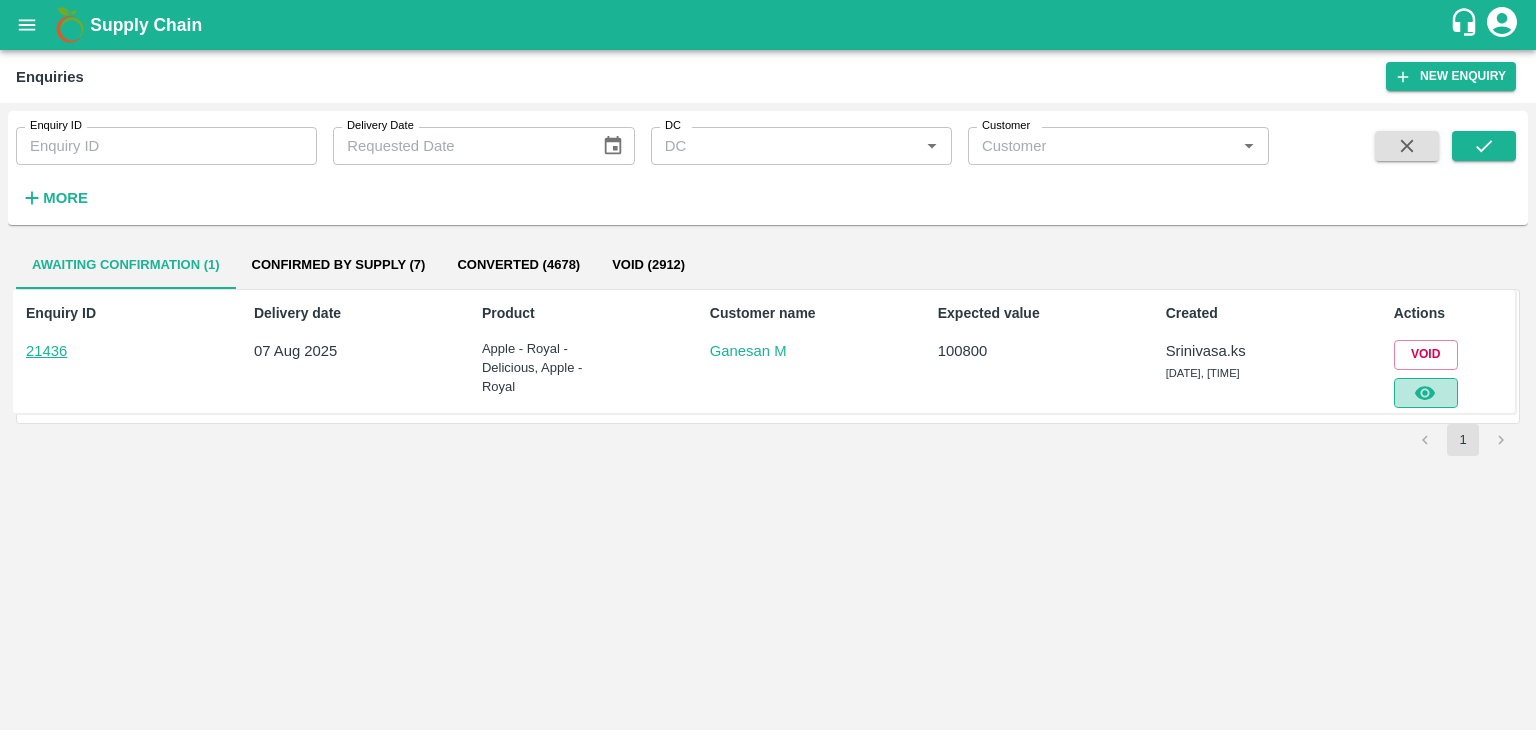 click 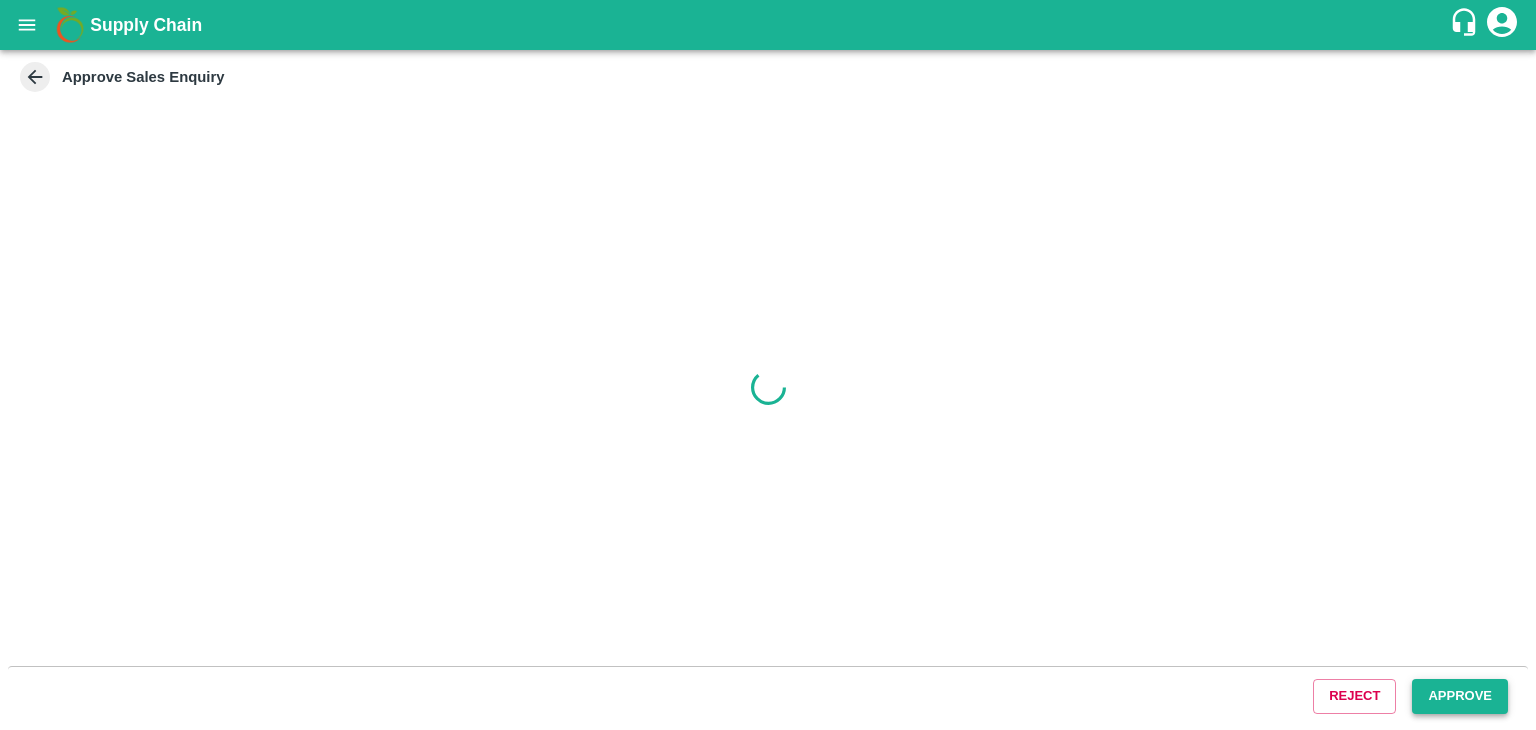 click on "Approve" at bounding box center (1460, 696) 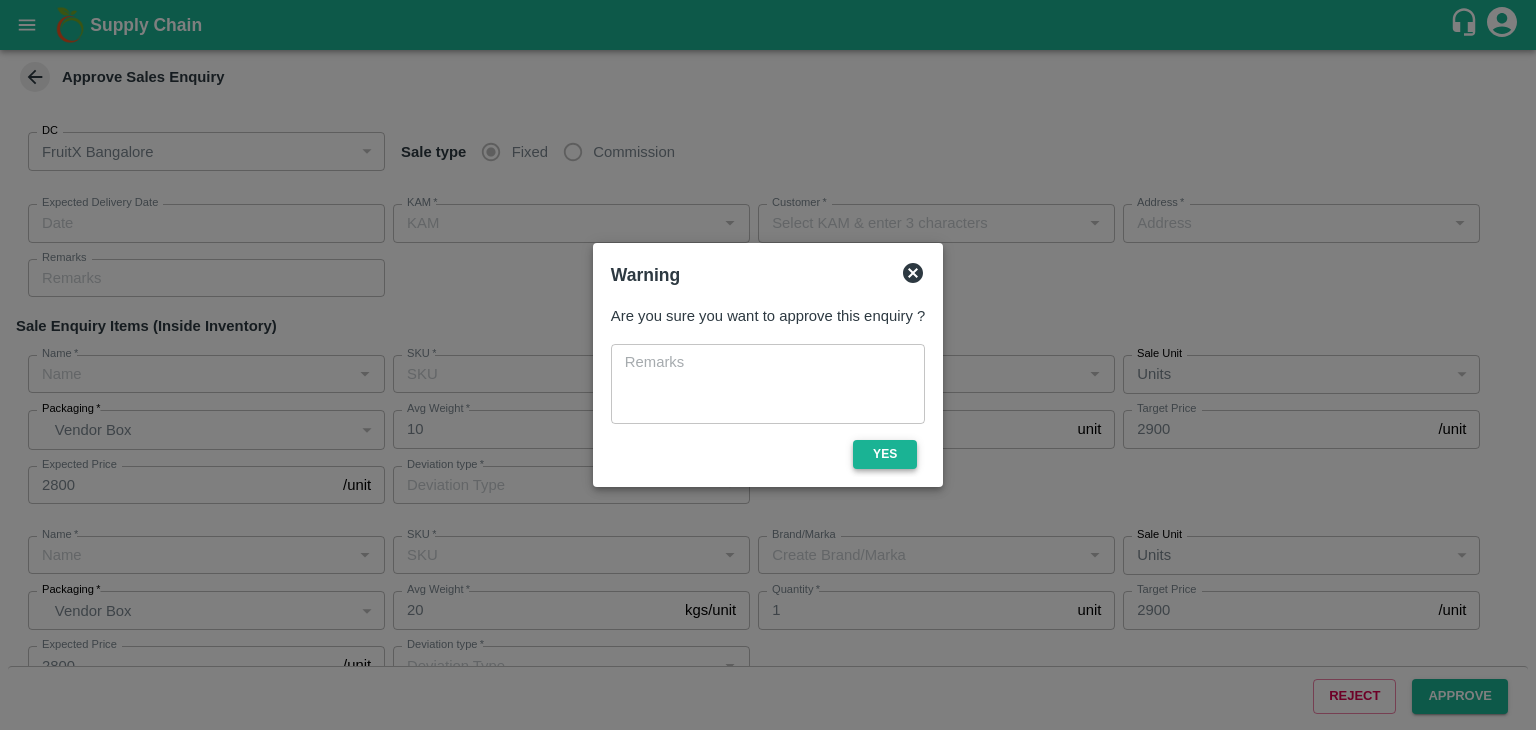 click on "Yes" at bounding box center (885, 454) 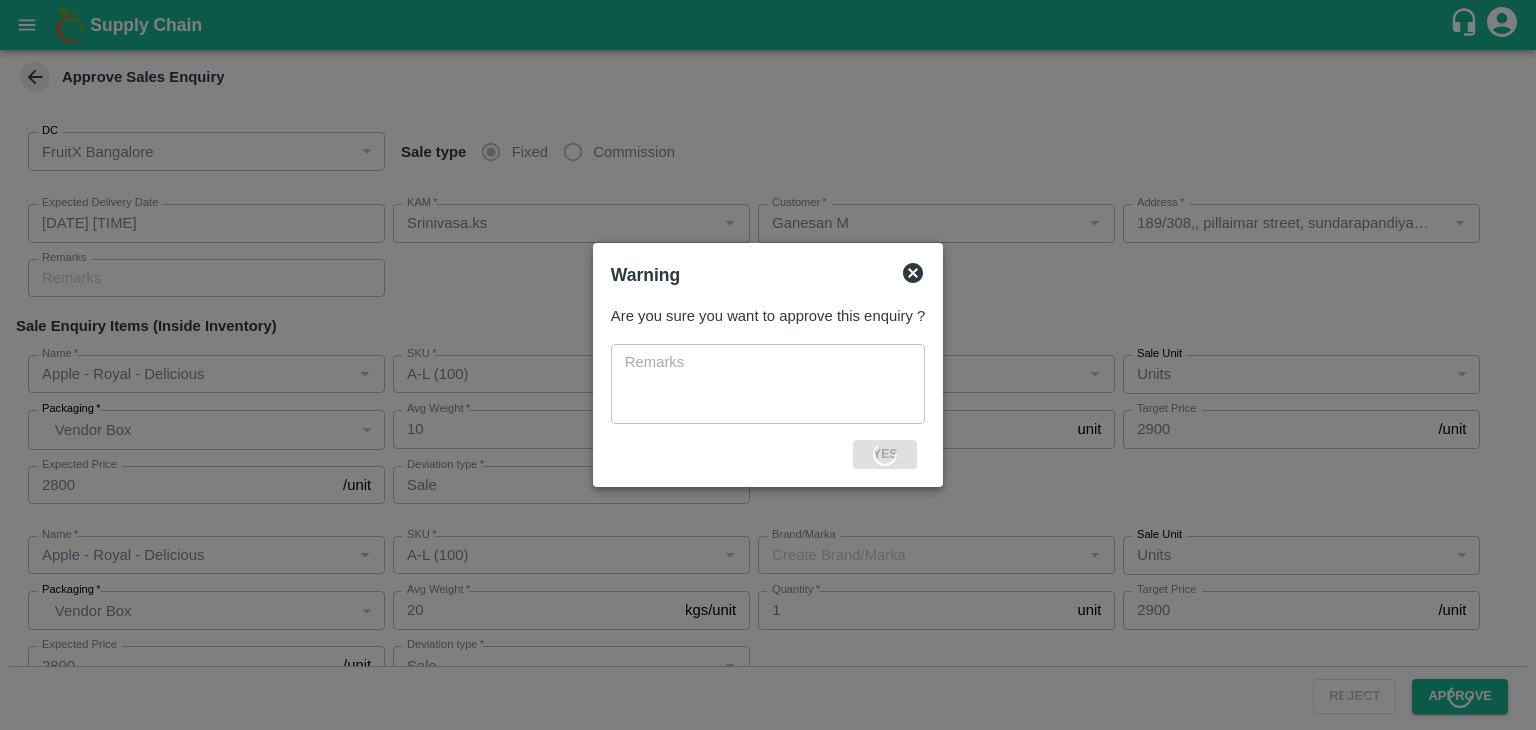 type on "[DATE] [TIME]" 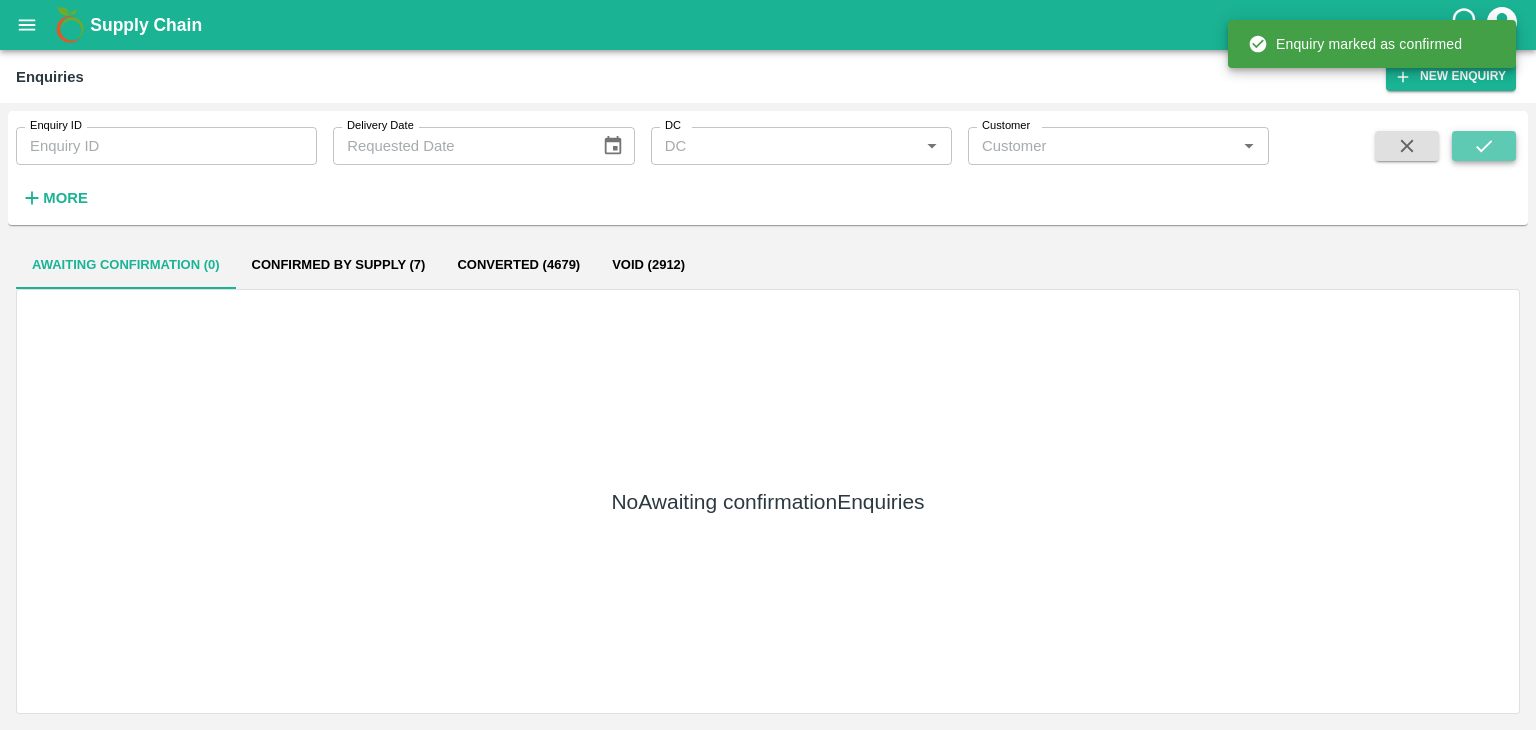 click 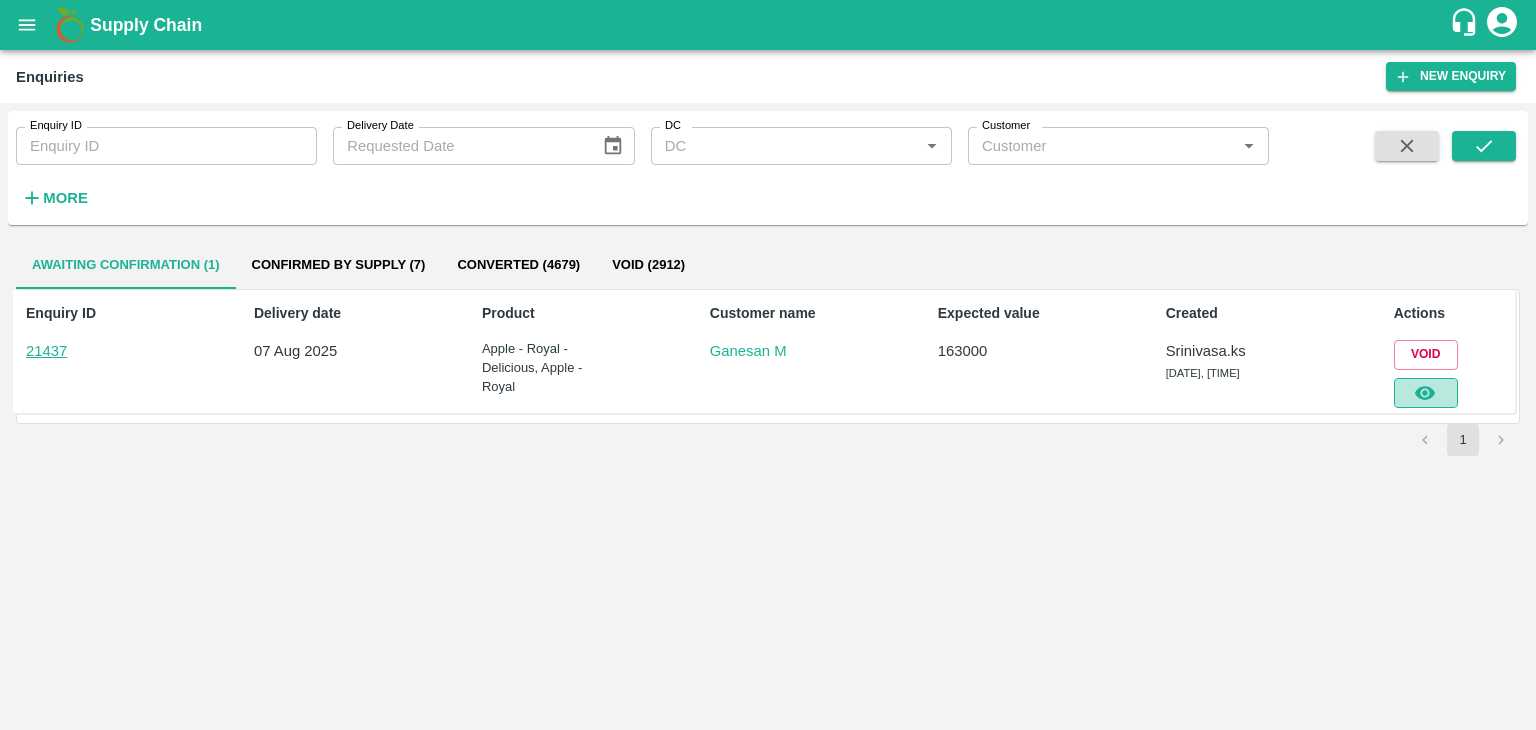click 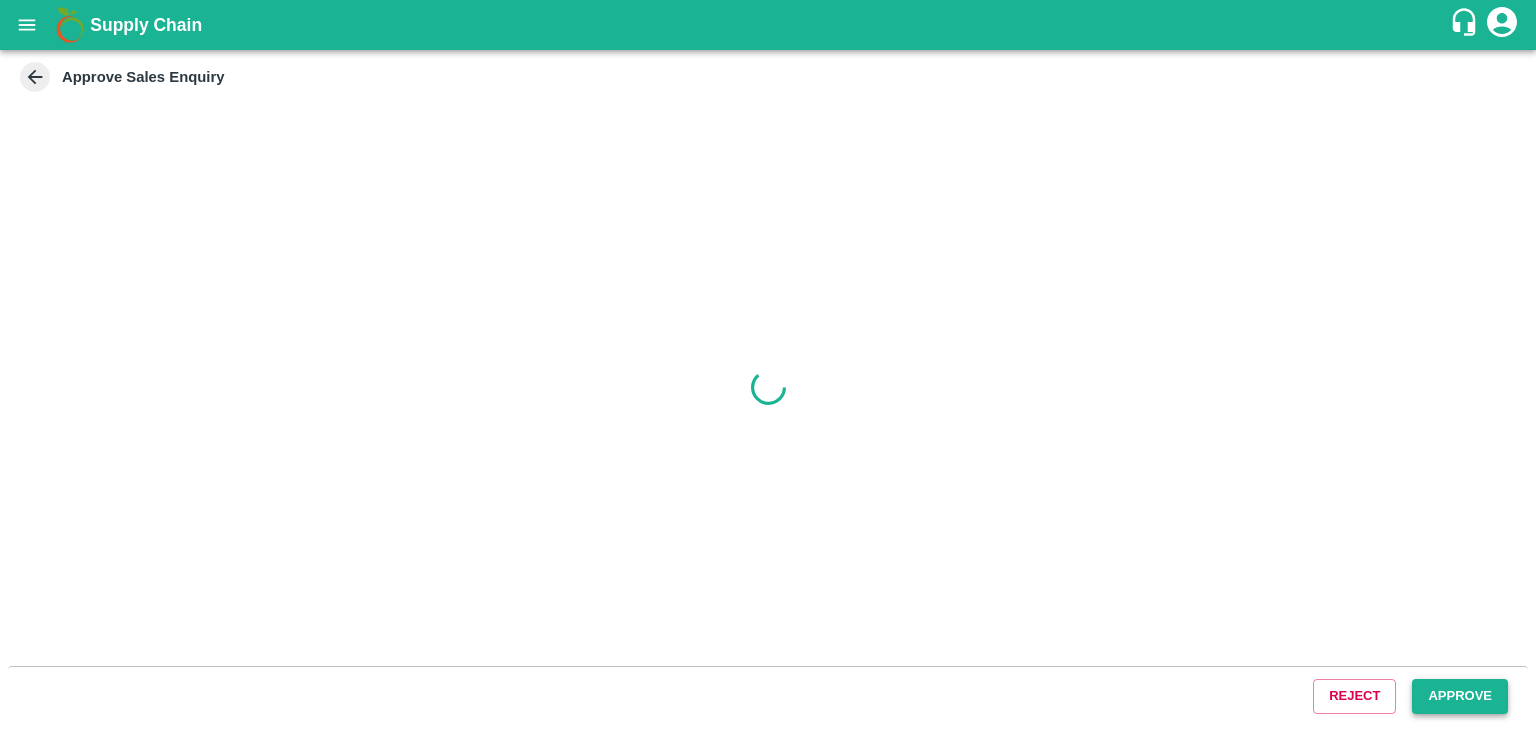 click on "Approve" at bounding box center [1460, 696] 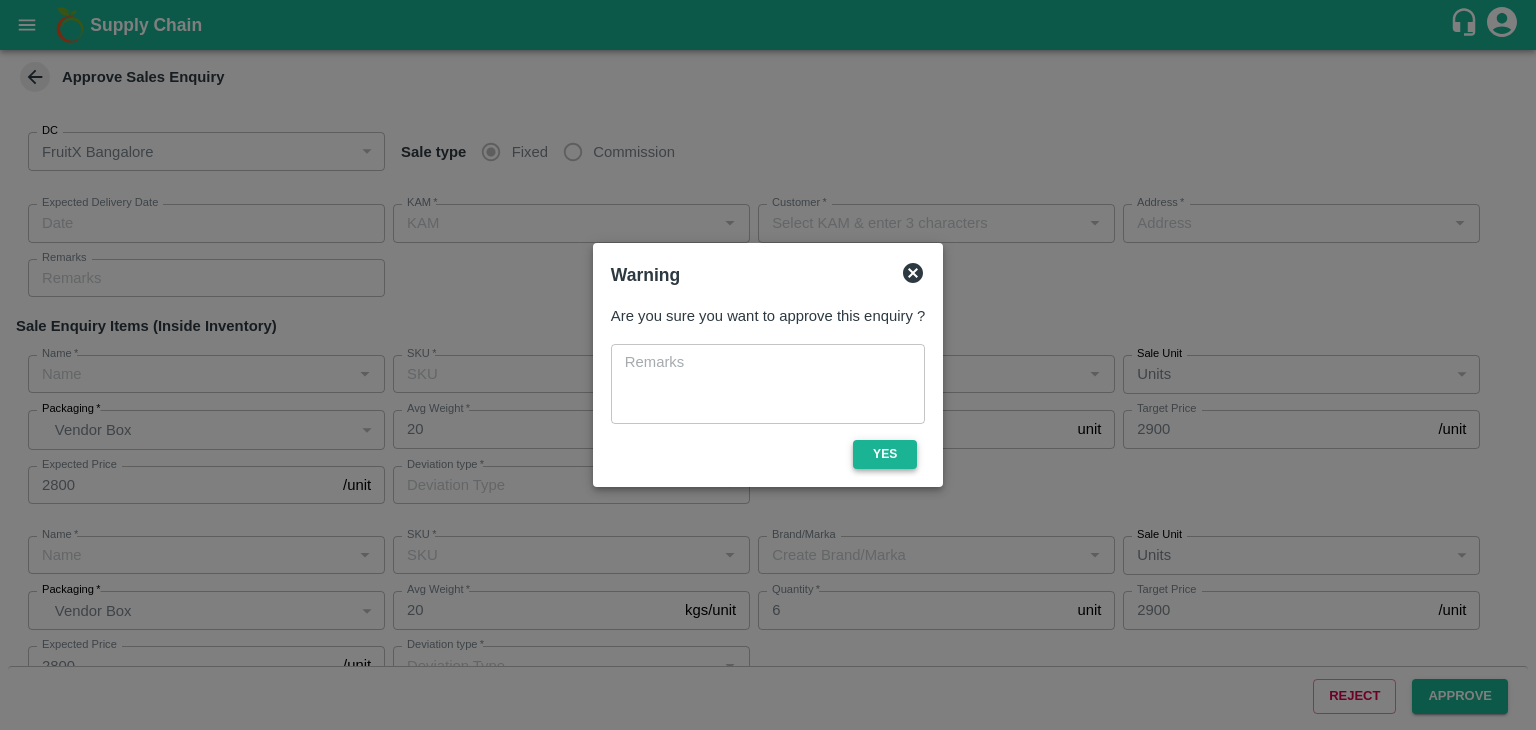 click on "Yes" at bounding box center [885, 454] 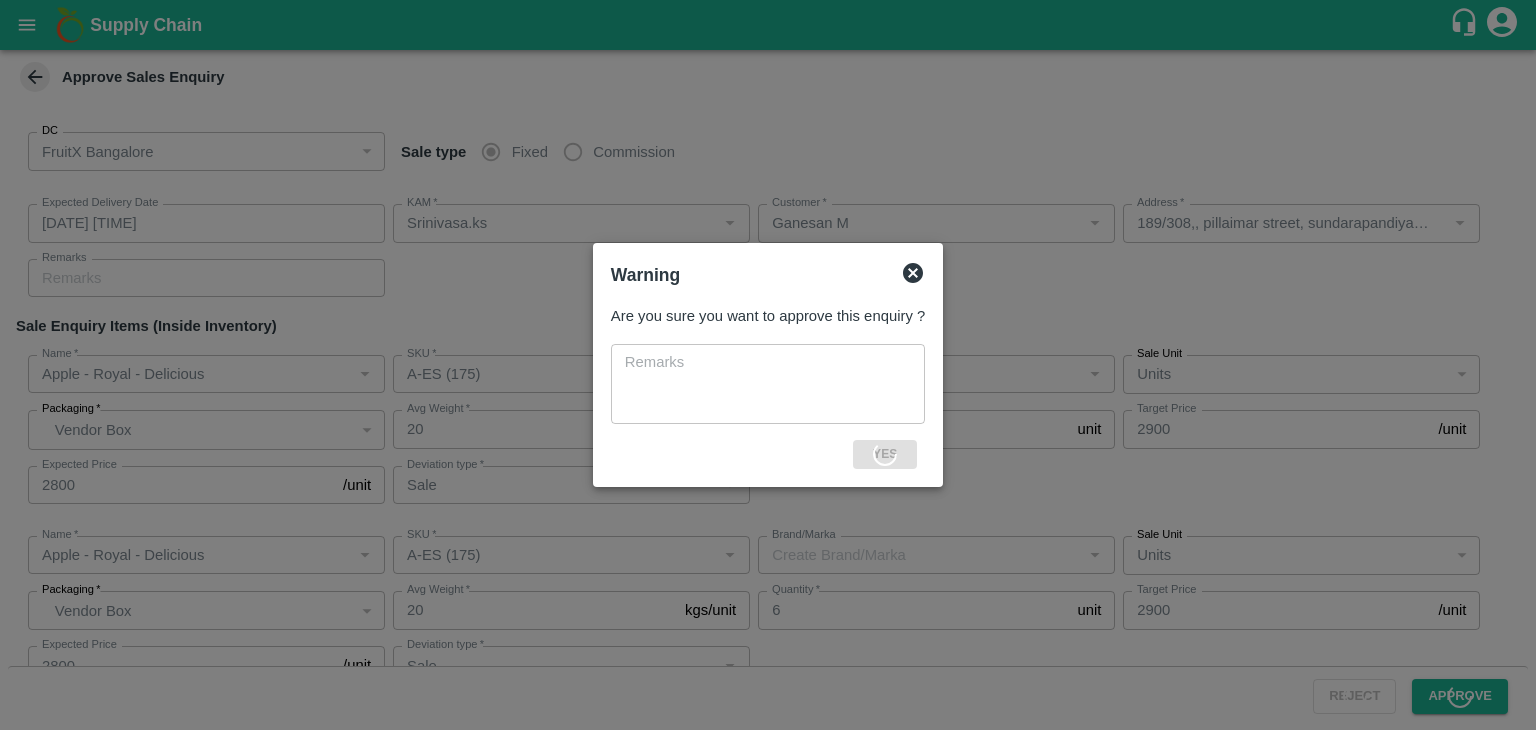 type on "[DATE] [TIME]" 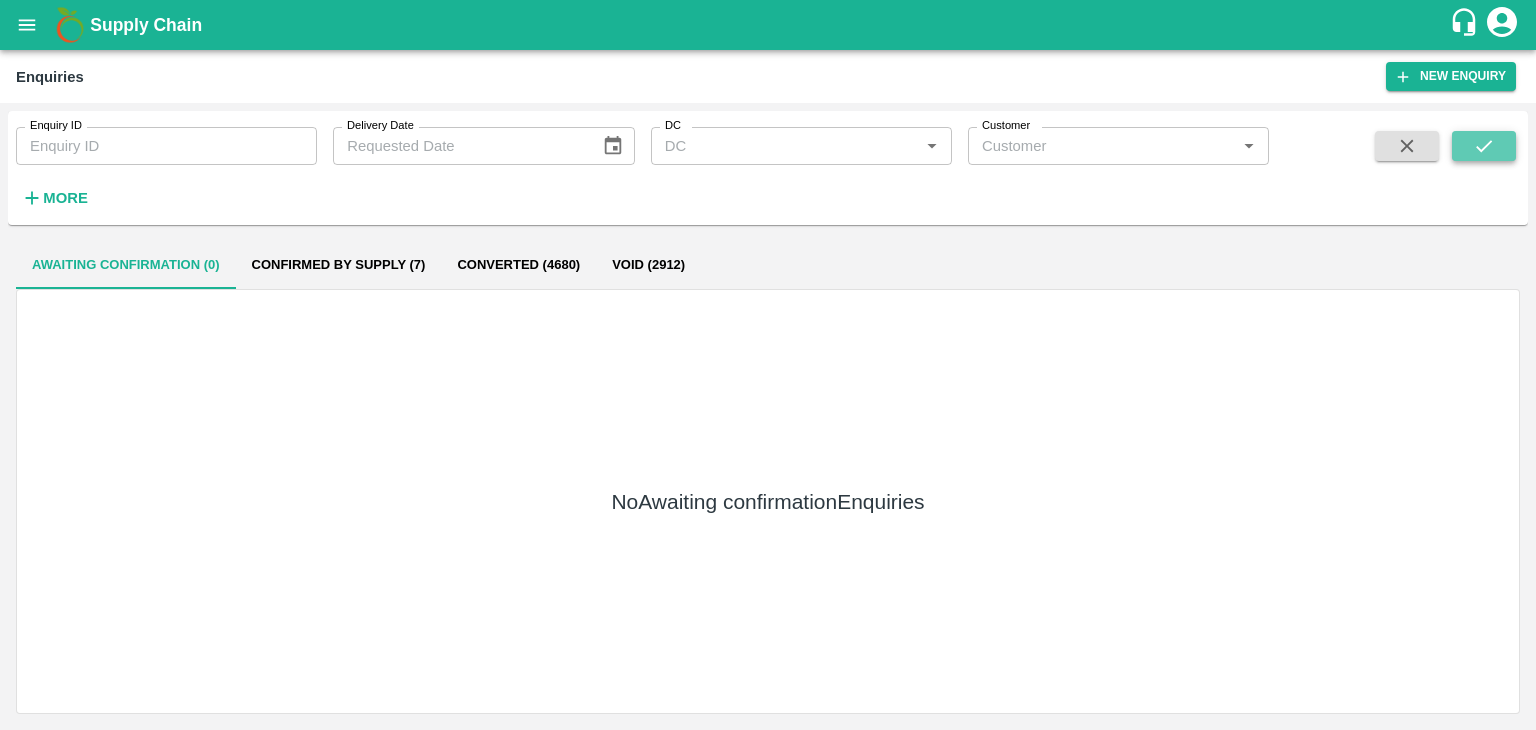 click at bounding box center (1484, 146) 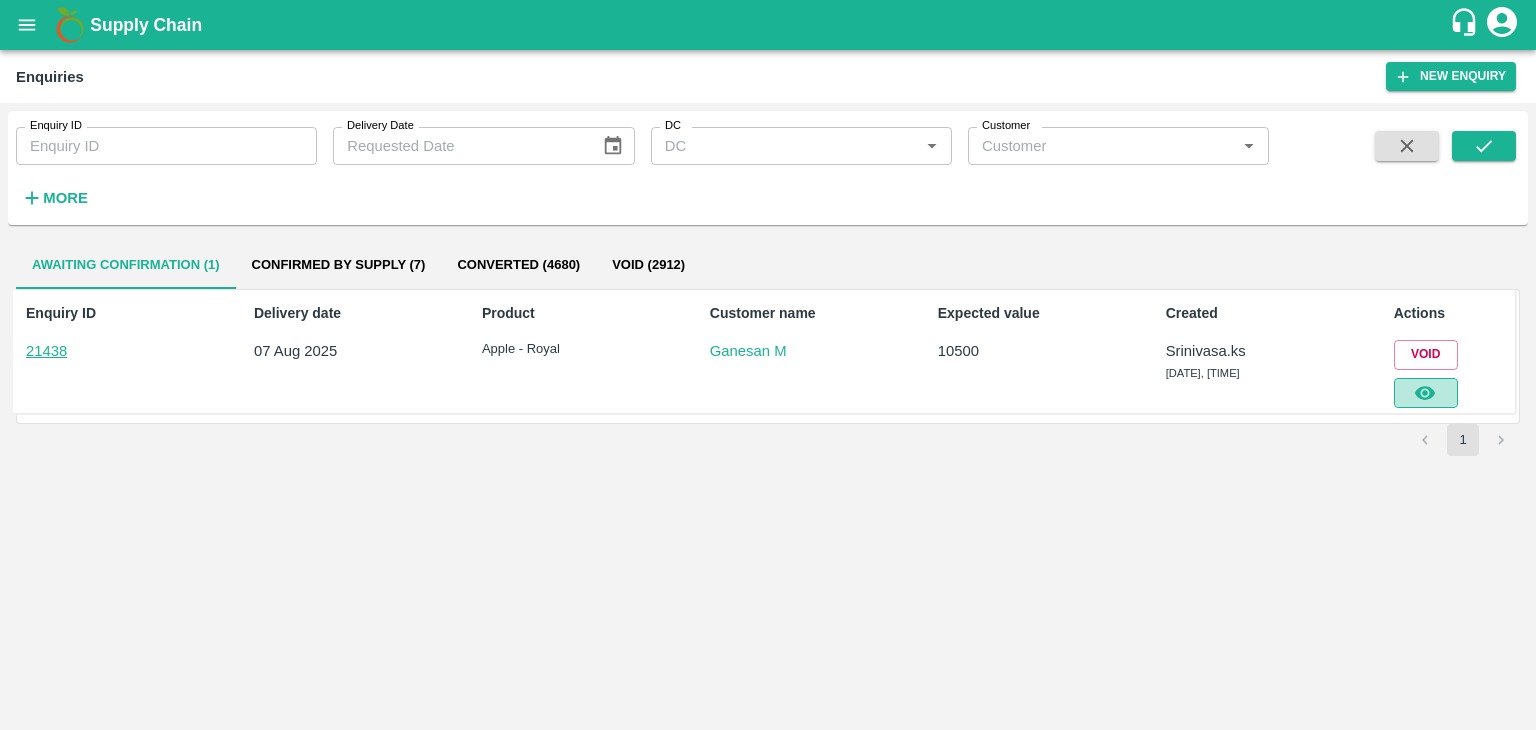 click 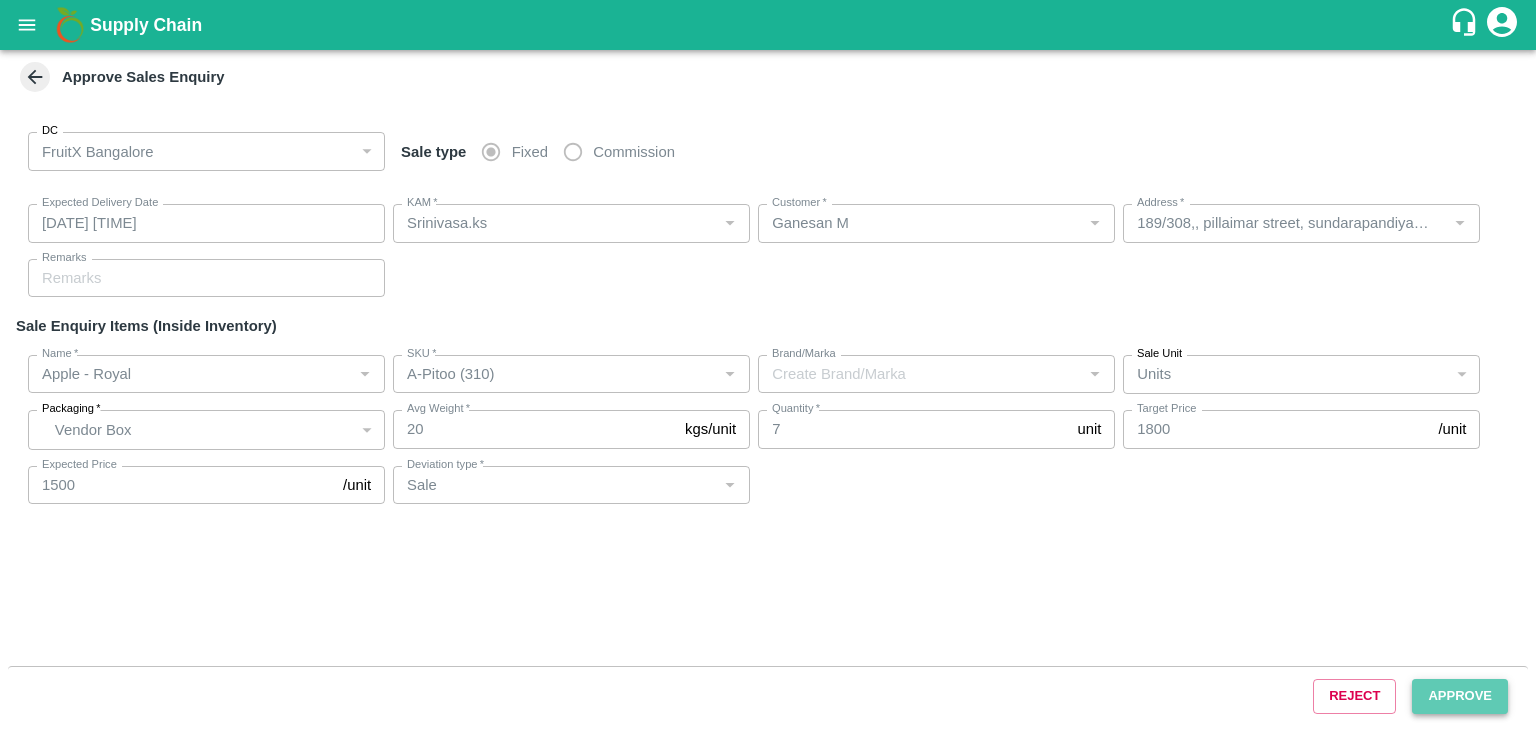 type on "[DATE] [TIME]" 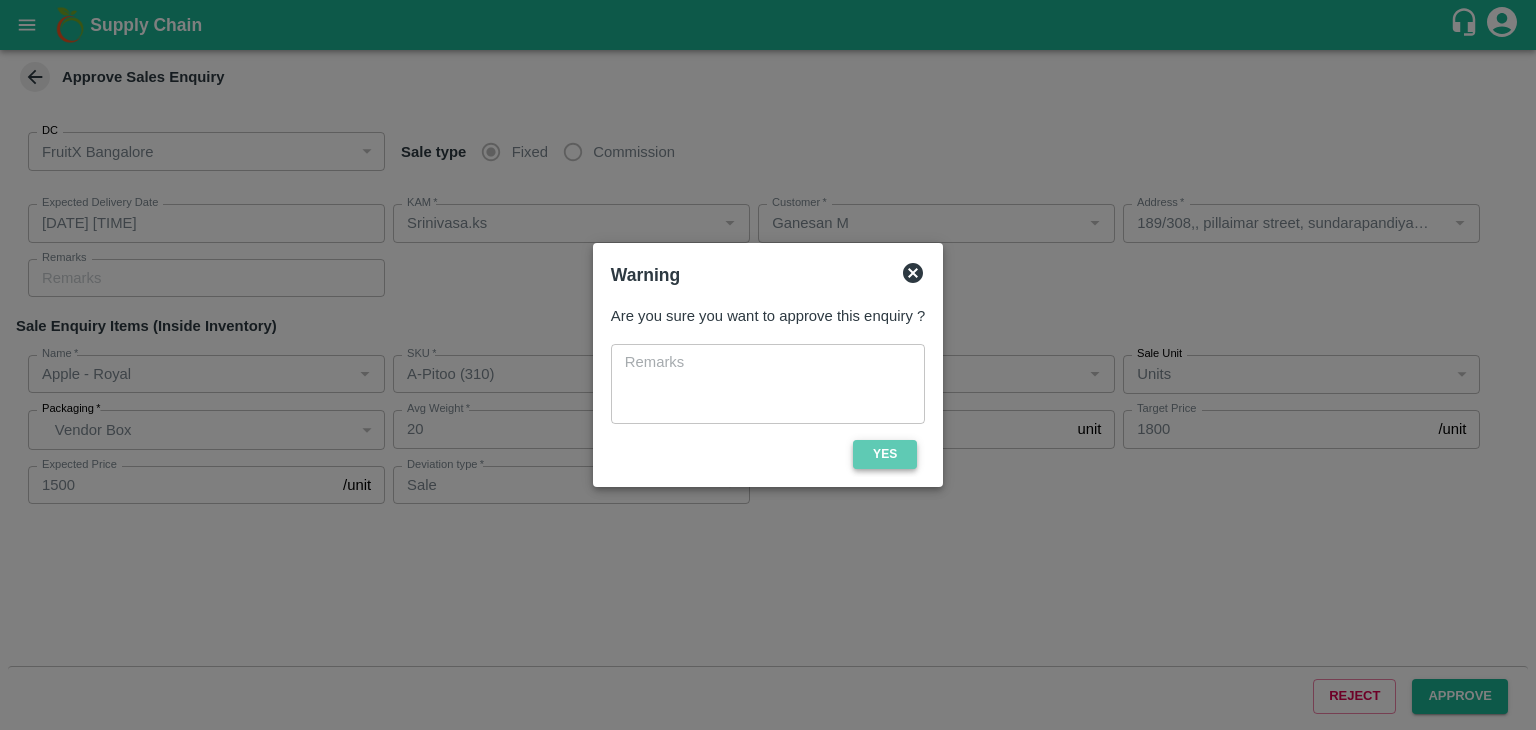 click on "Yes" at bounding box center [885, 454] 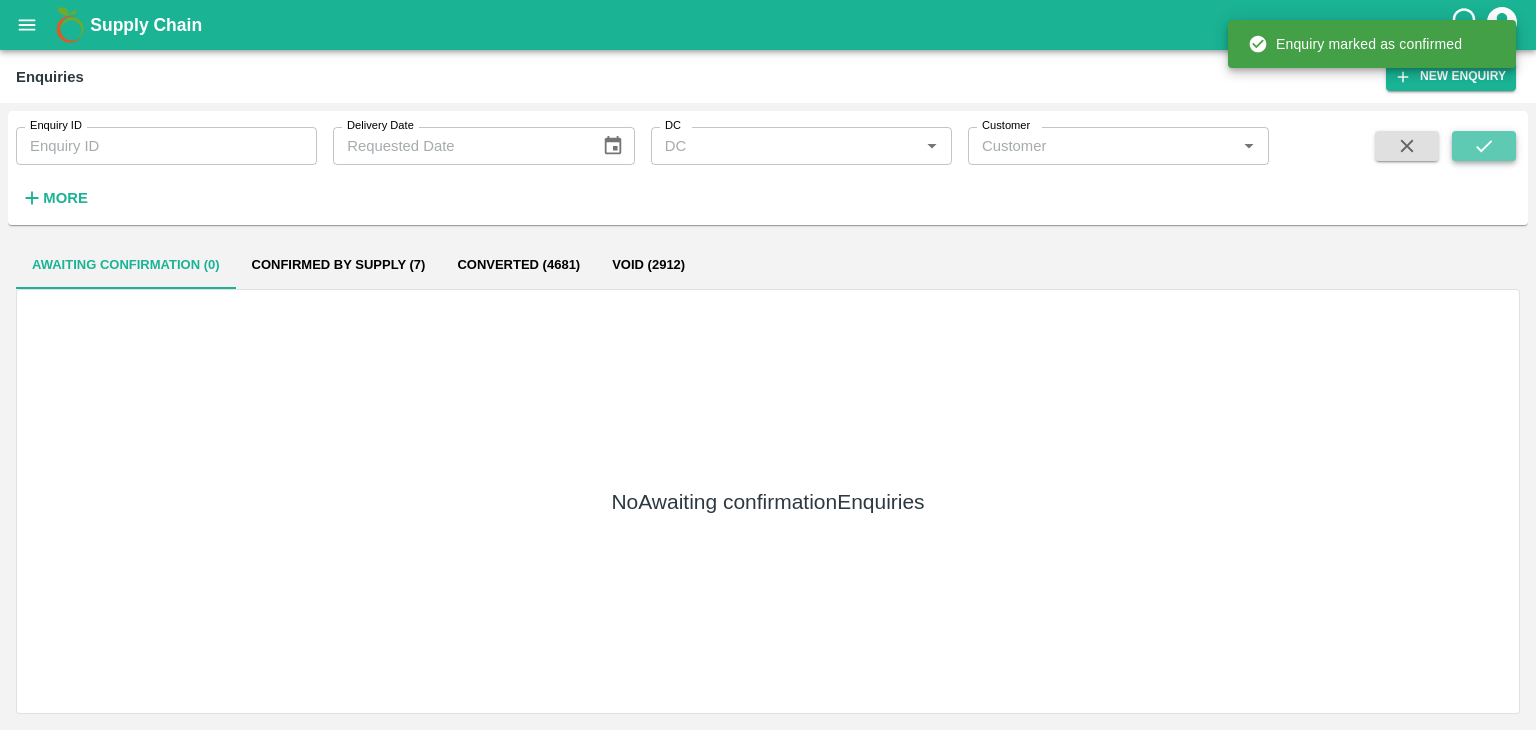 click at bounding box center [1484, 146] 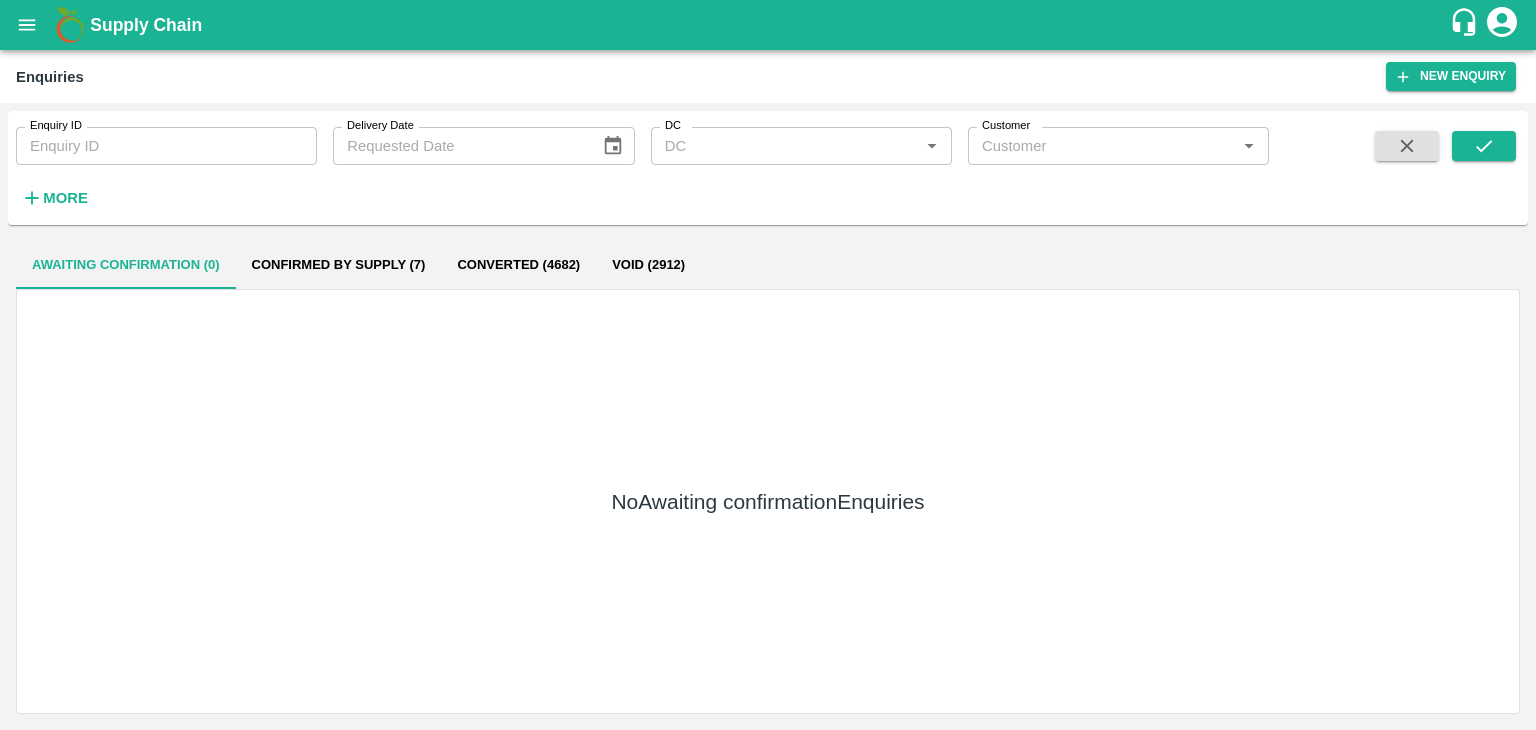 click on "Enquiry ID Enquiry ID Delivery Date Delivery Date DC DC   * Customer Customer   * More" at bounding box center (768, 168) 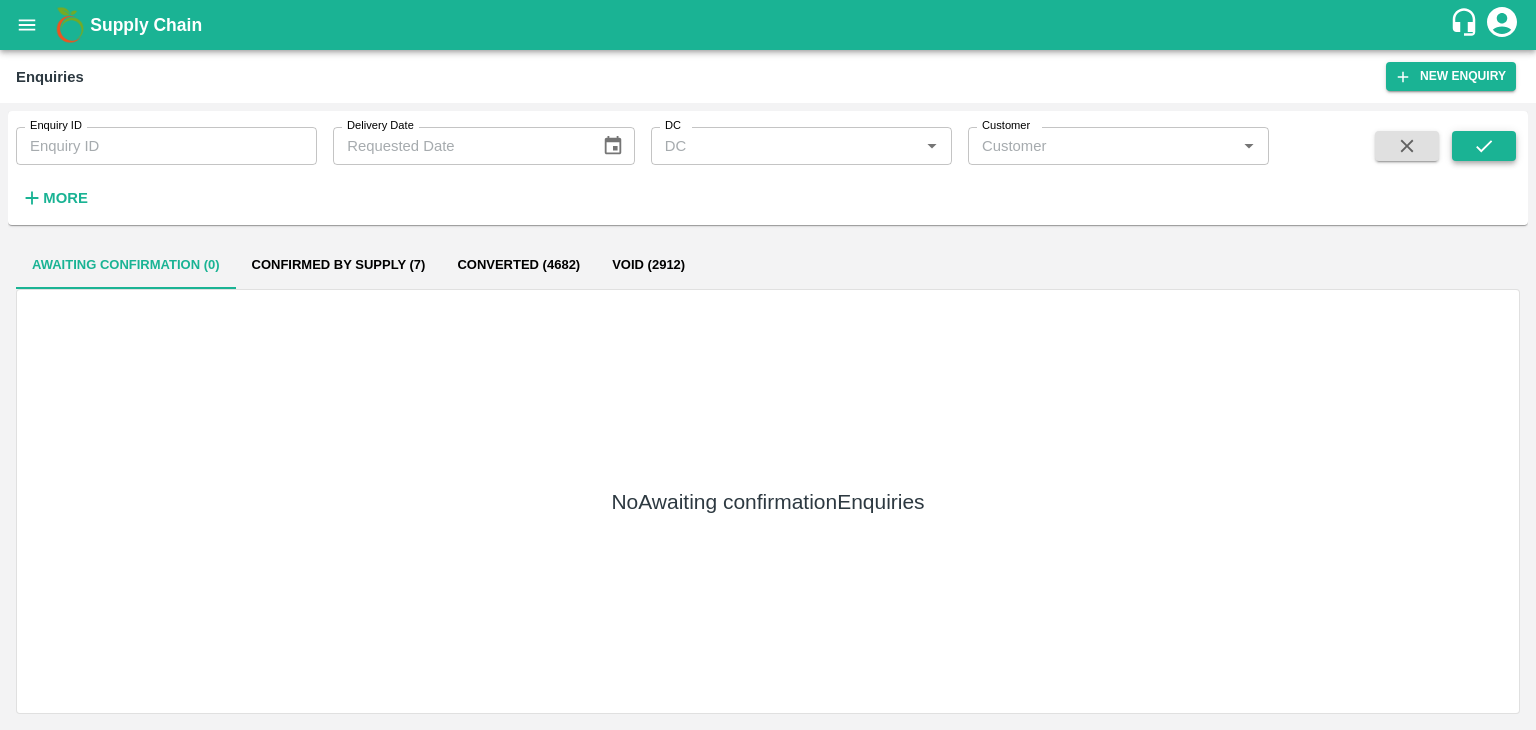 click 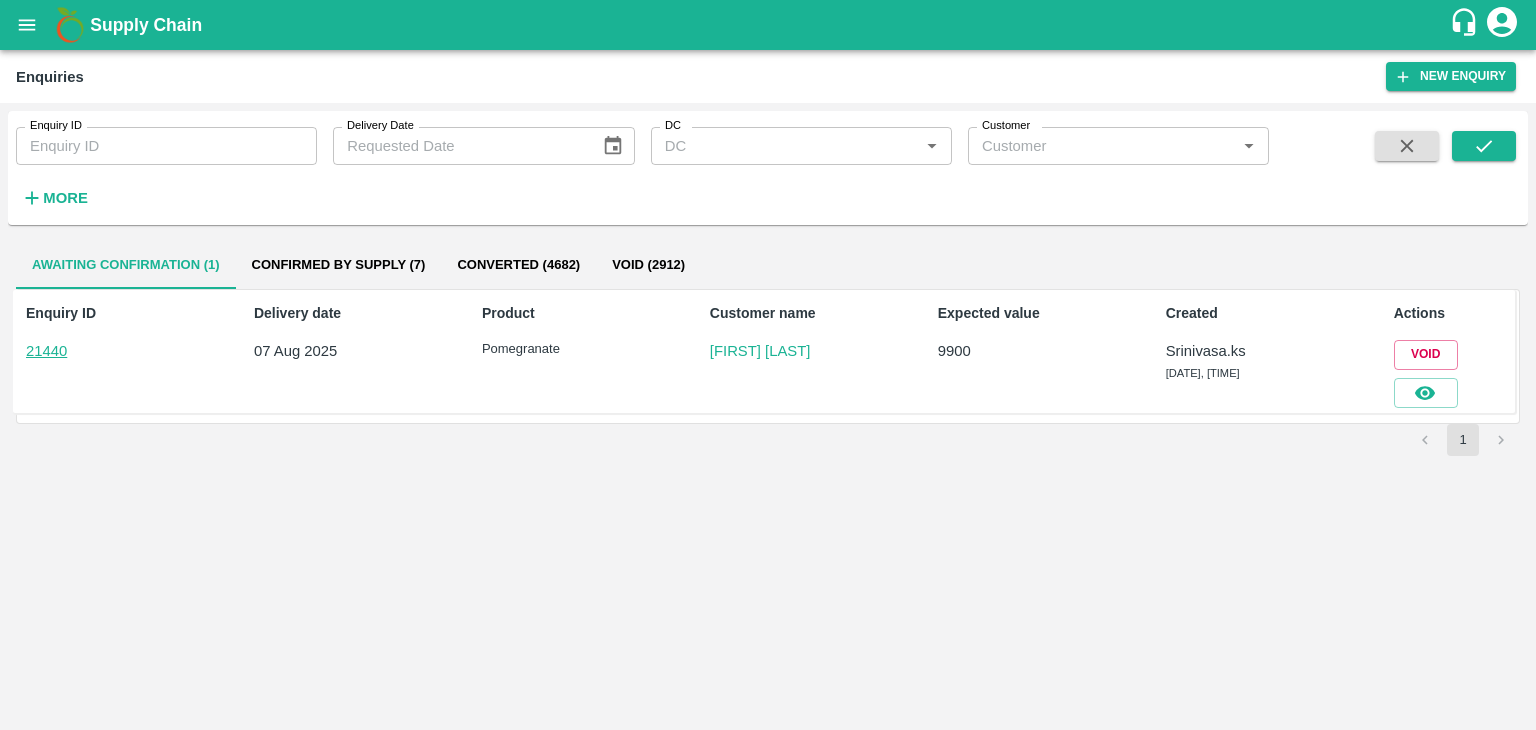 click on "Enquiry ID 21440 Delivery date [DATE] Product Pomegranate Customer name [FIRST] [LAST] Expected value 9900 Created [FIRST].[LAST] [DATE], [TIME] Actions Void" at bounding box center [764, 351] 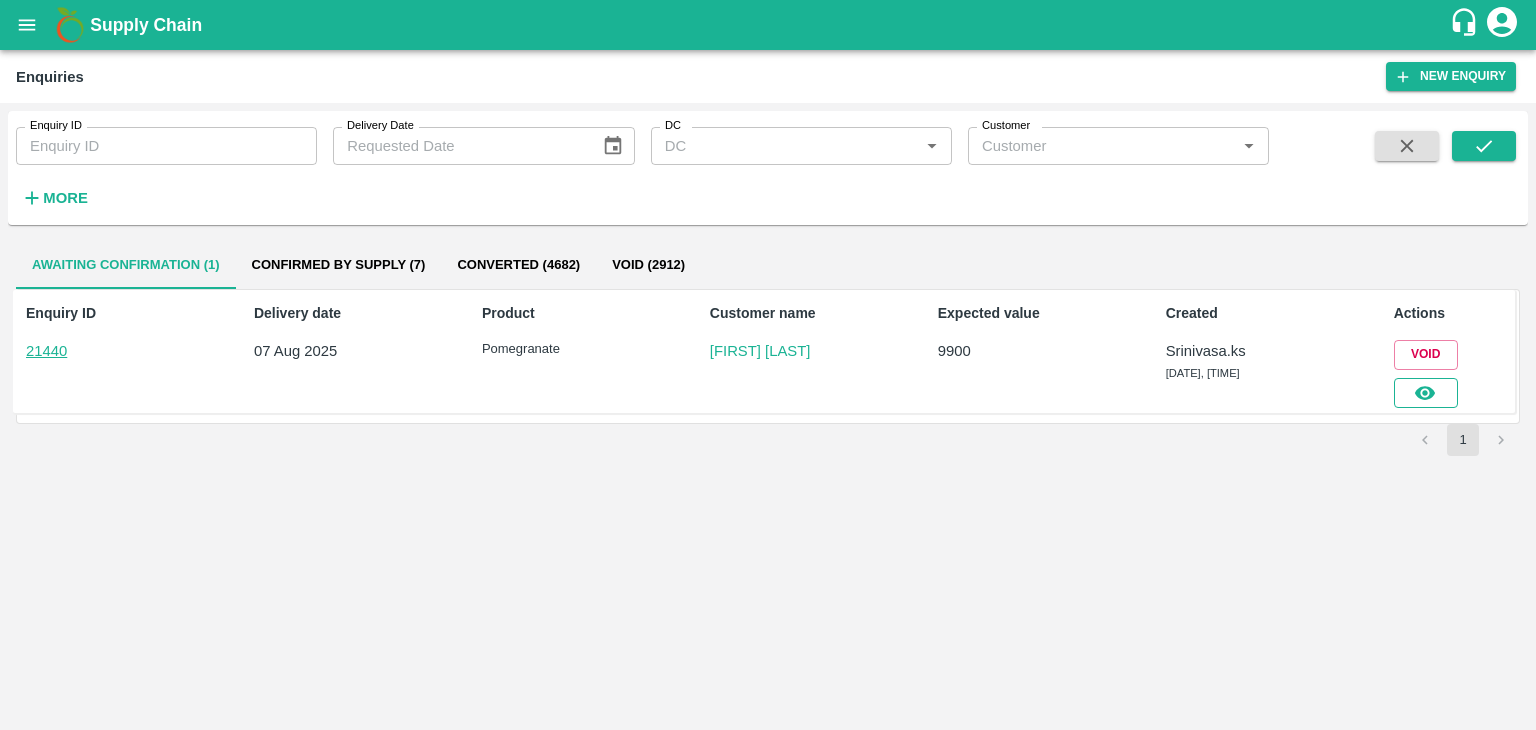 click at bounding box center [1426, 393] 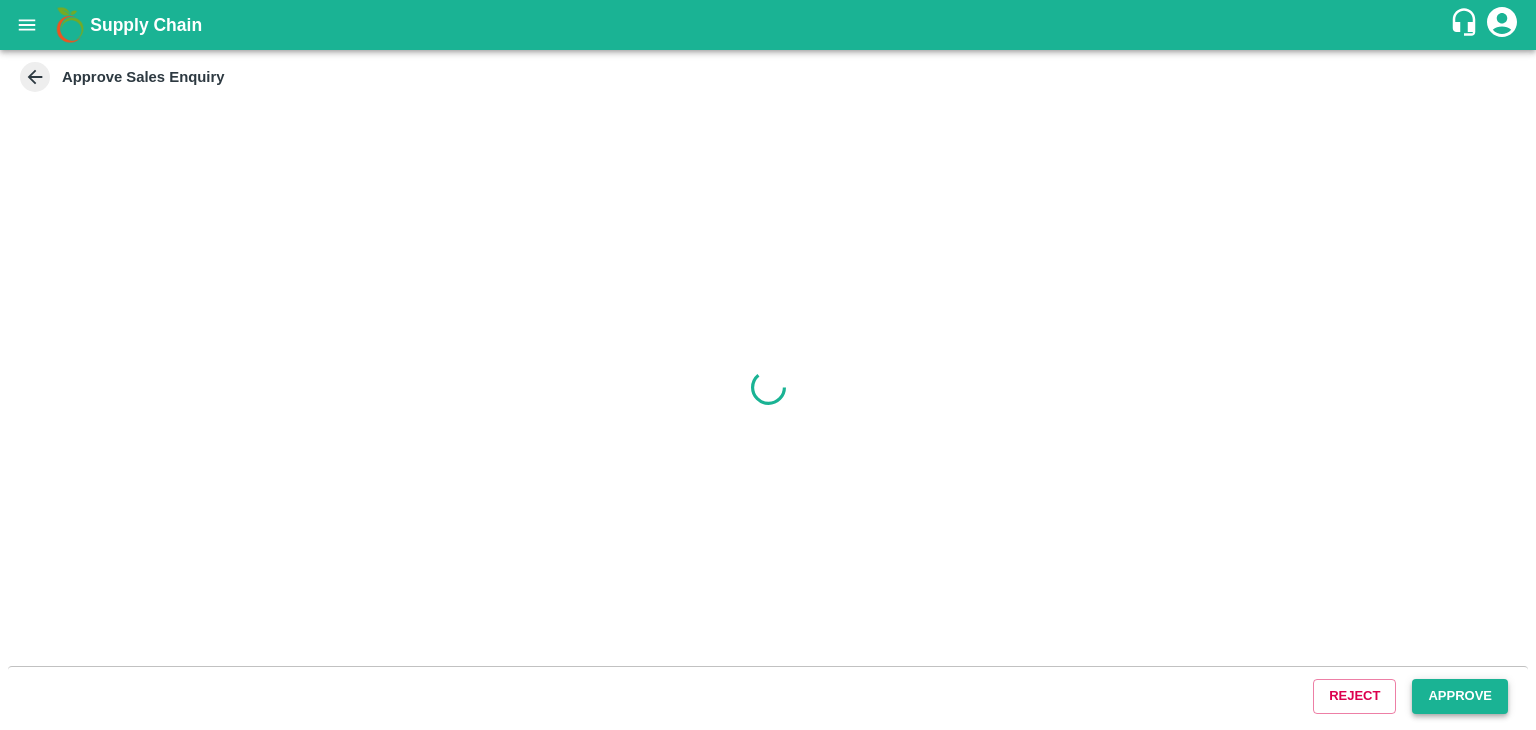 click on "Approve" at bounding box center [1460, 696] 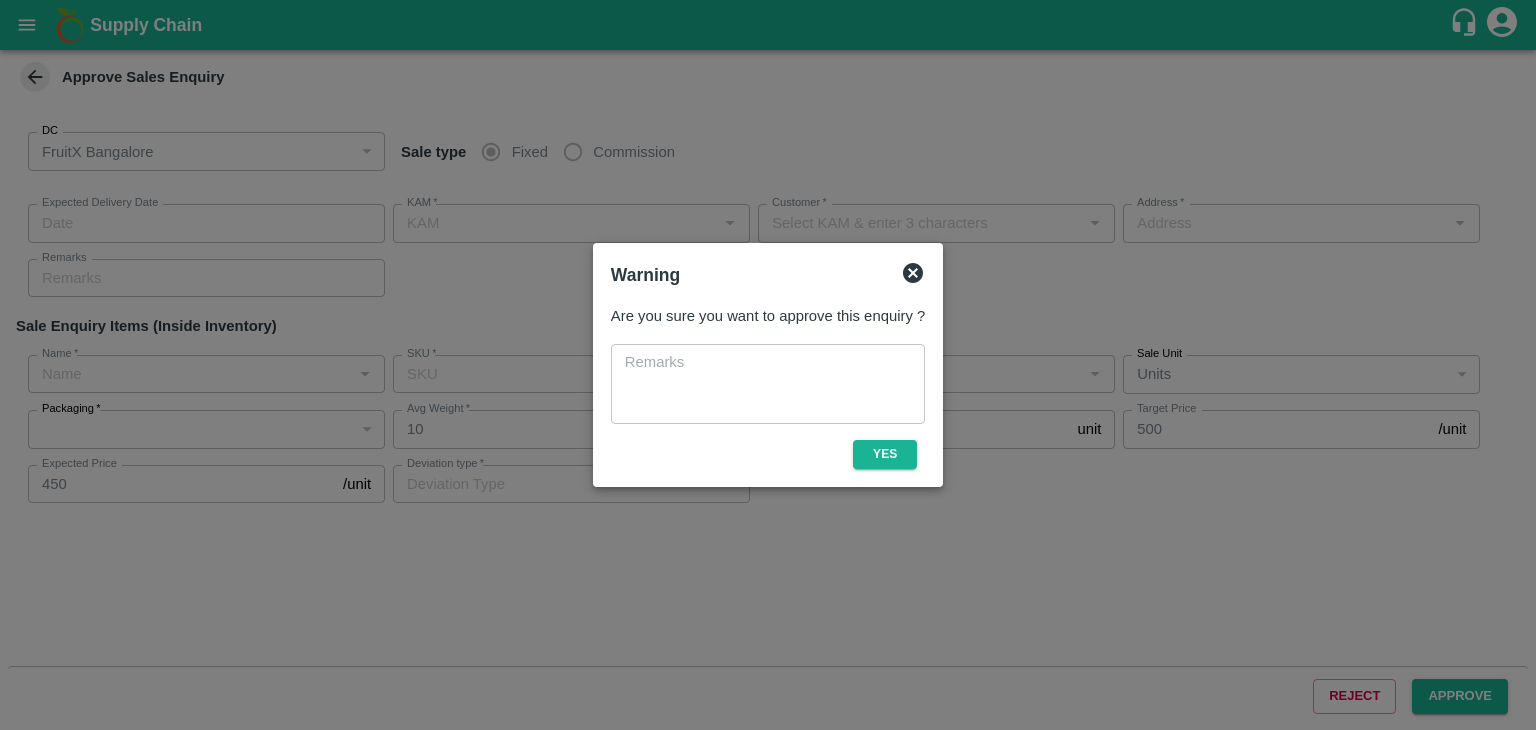 type on "[DATE] [TIME]" 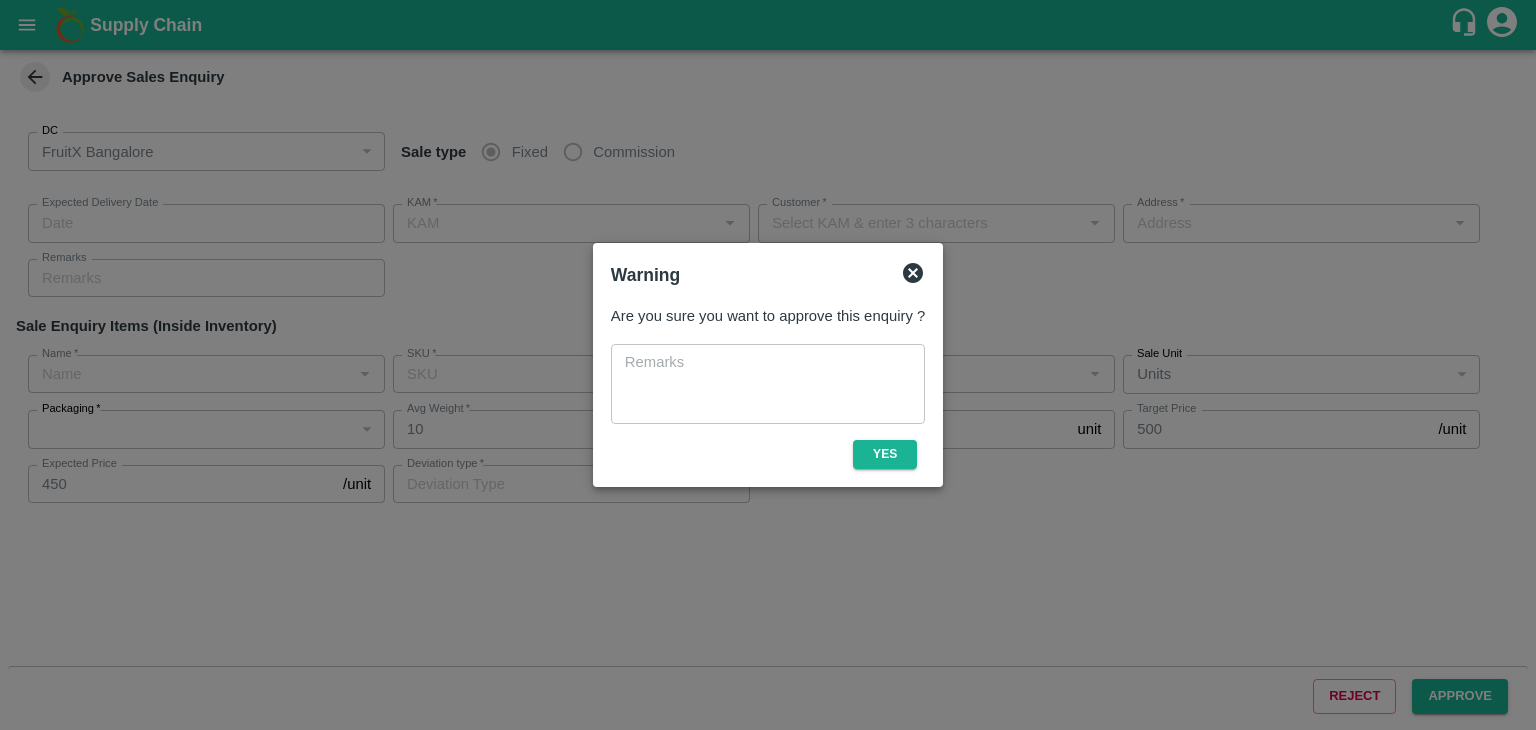 type on "Srinivasa.ks" 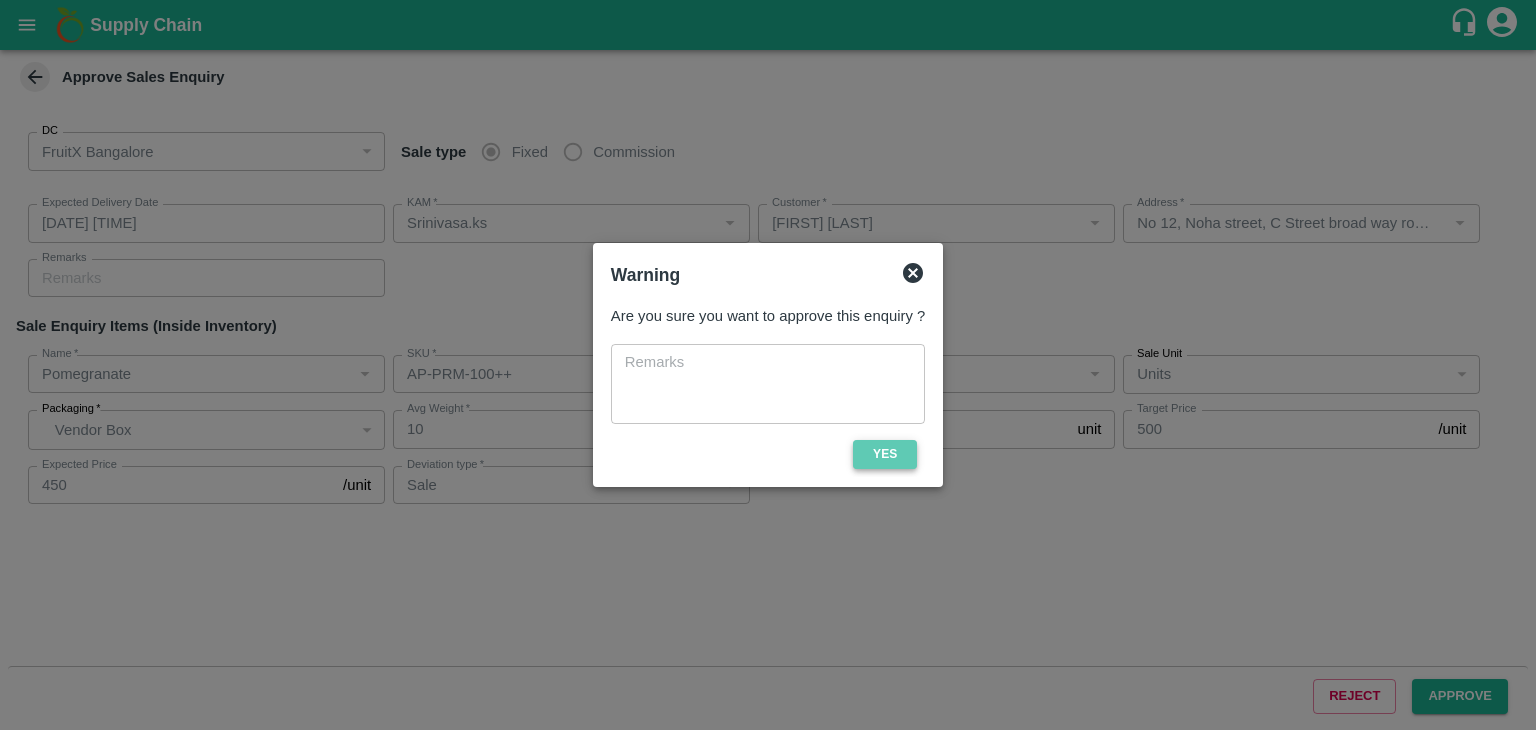 click on "Yes" at bounding box center (885, 454) 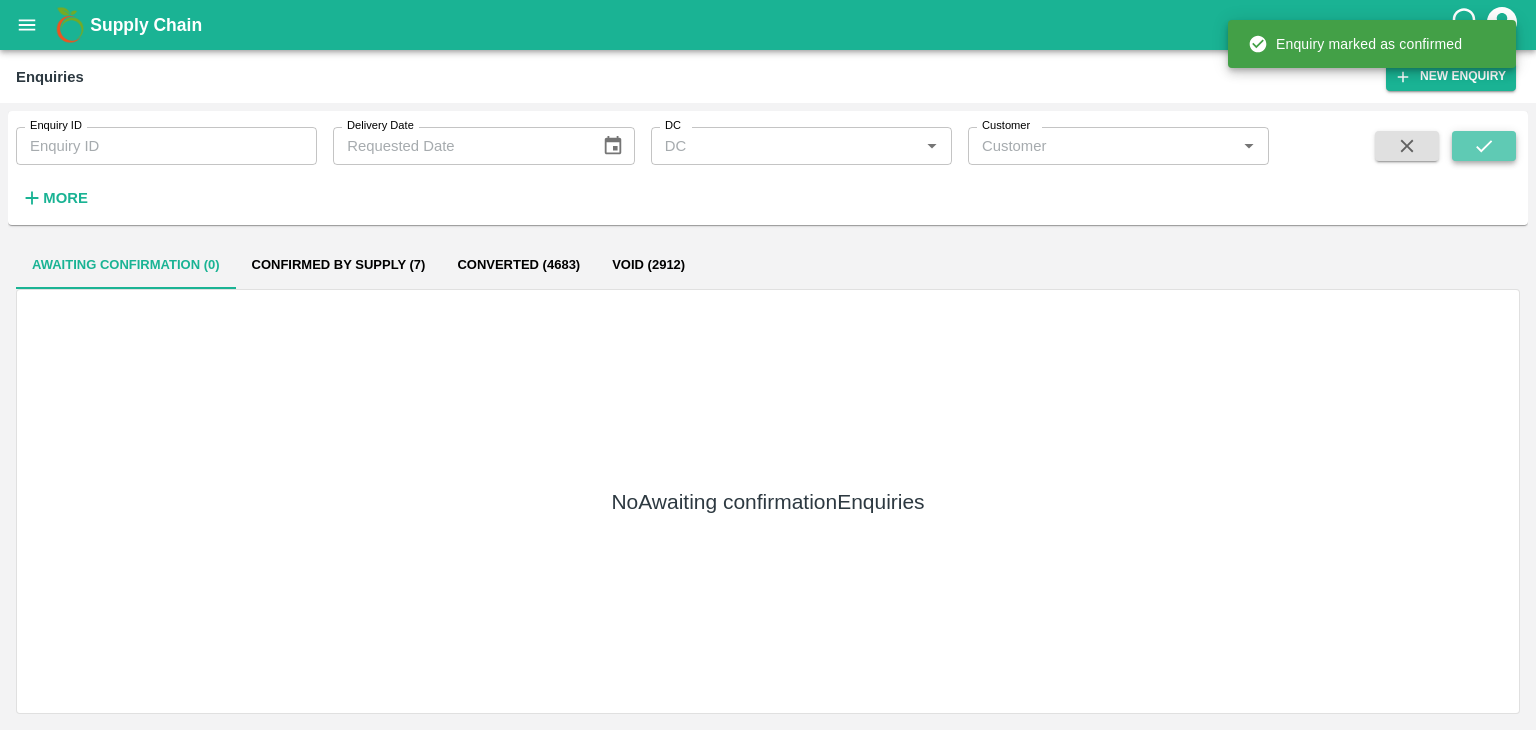 click 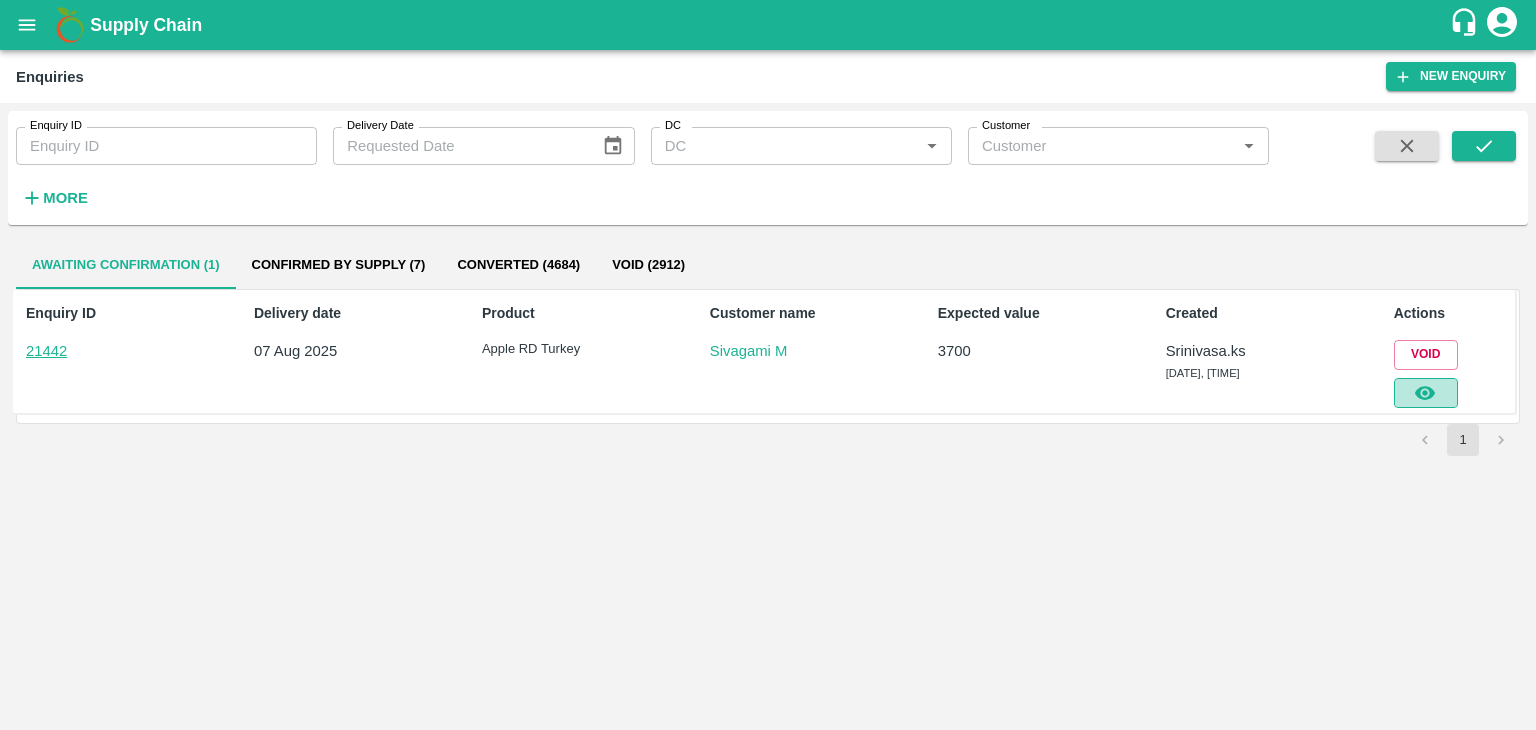 click 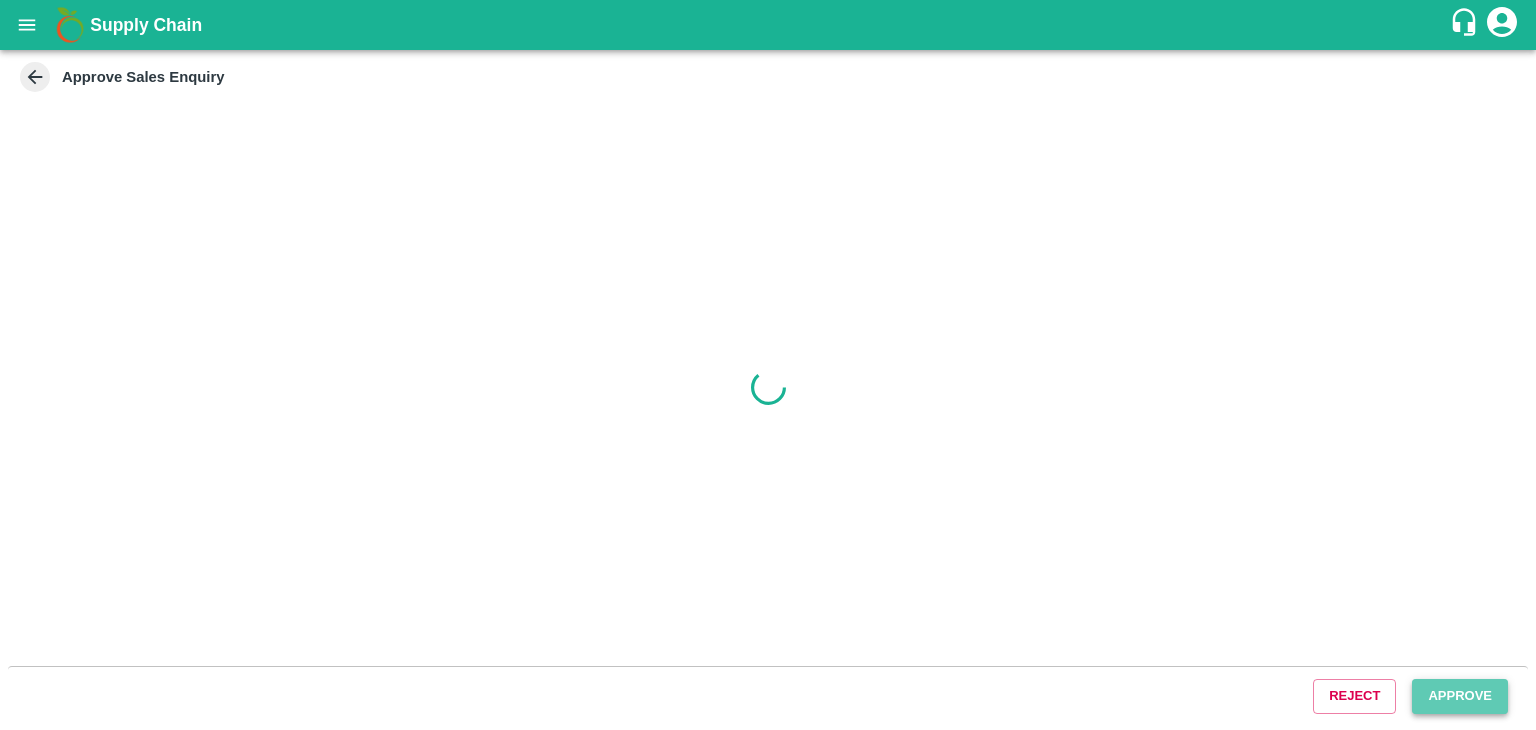 click on "Approve" at bounding box center [1460, 696] 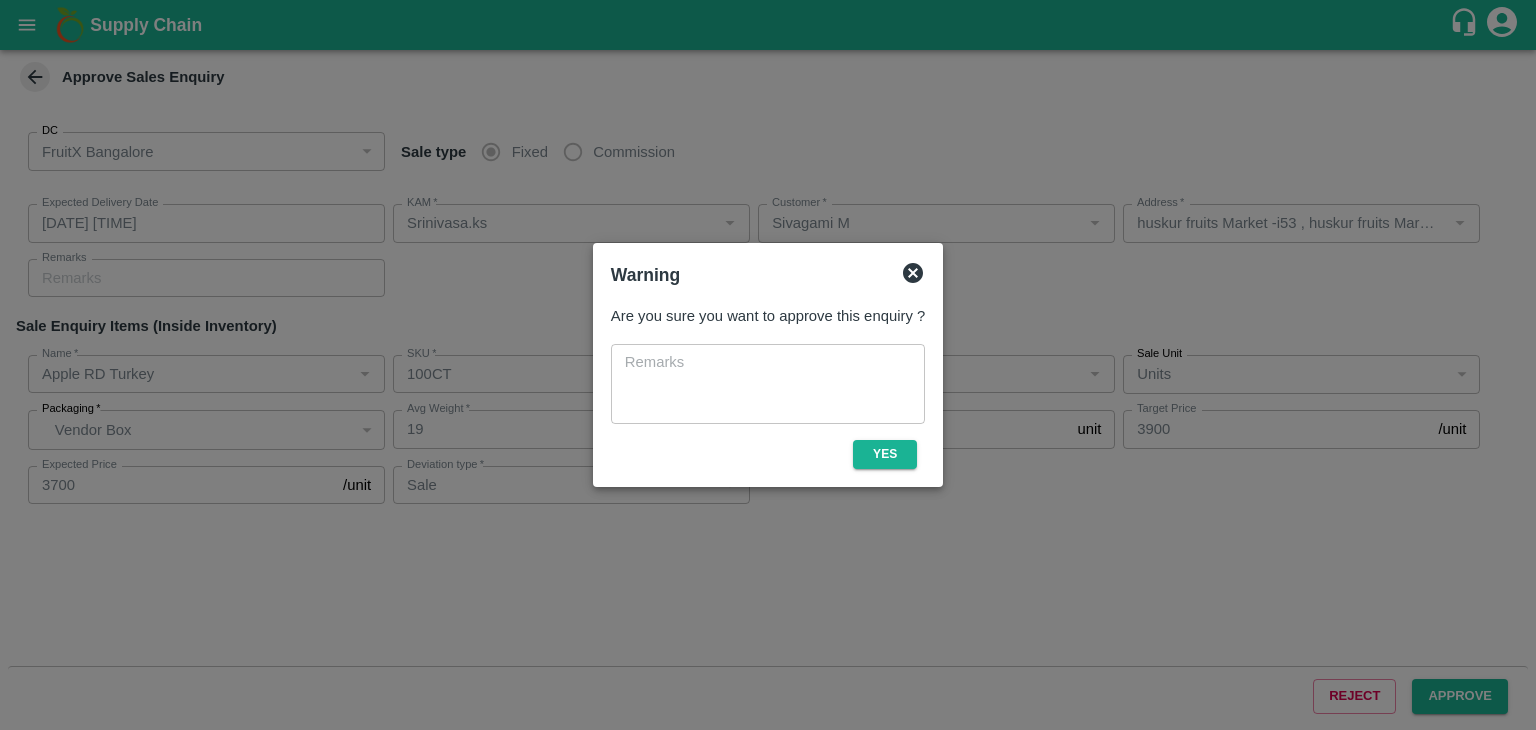 type on "[DATE] [TIME]" 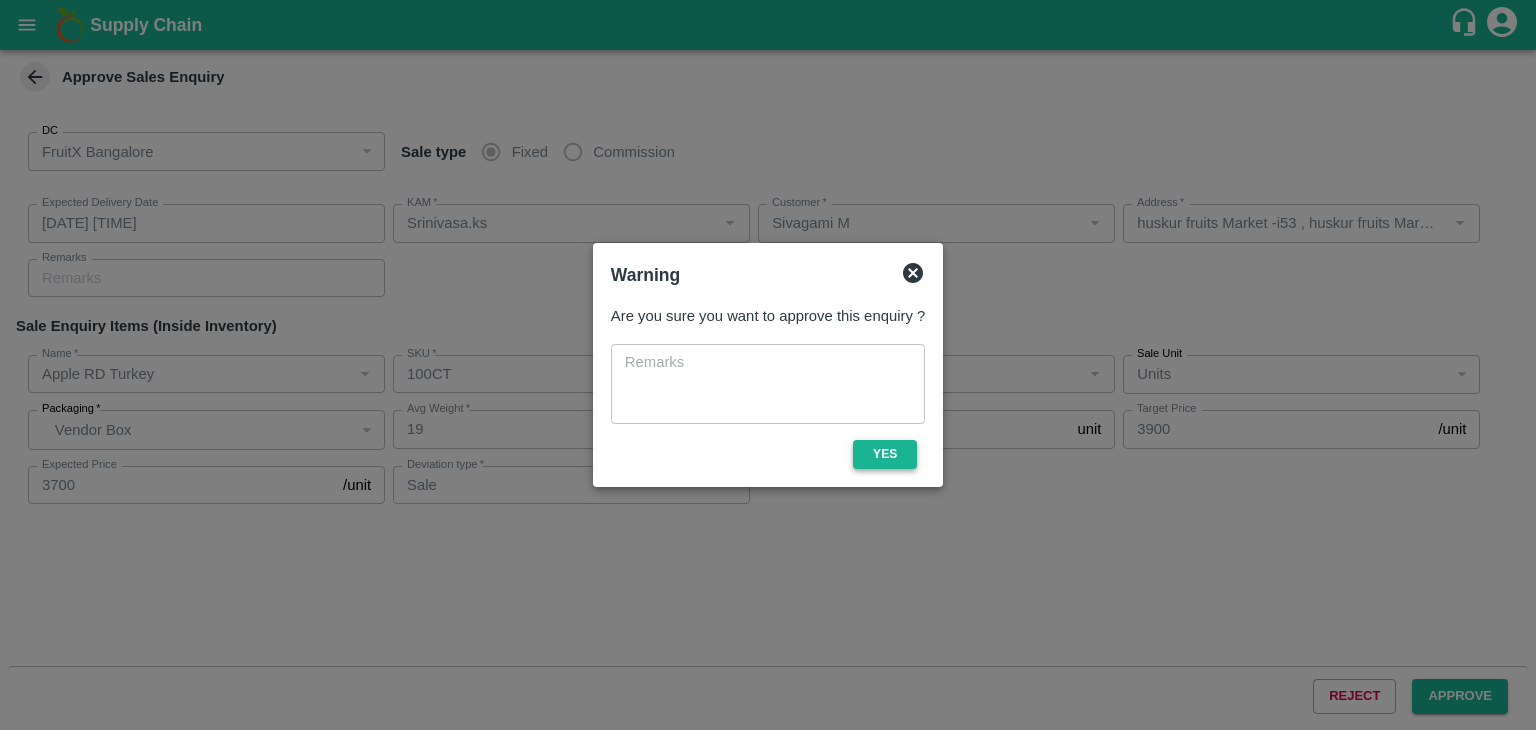 click on "Yes" at bounding box center [885, 454] 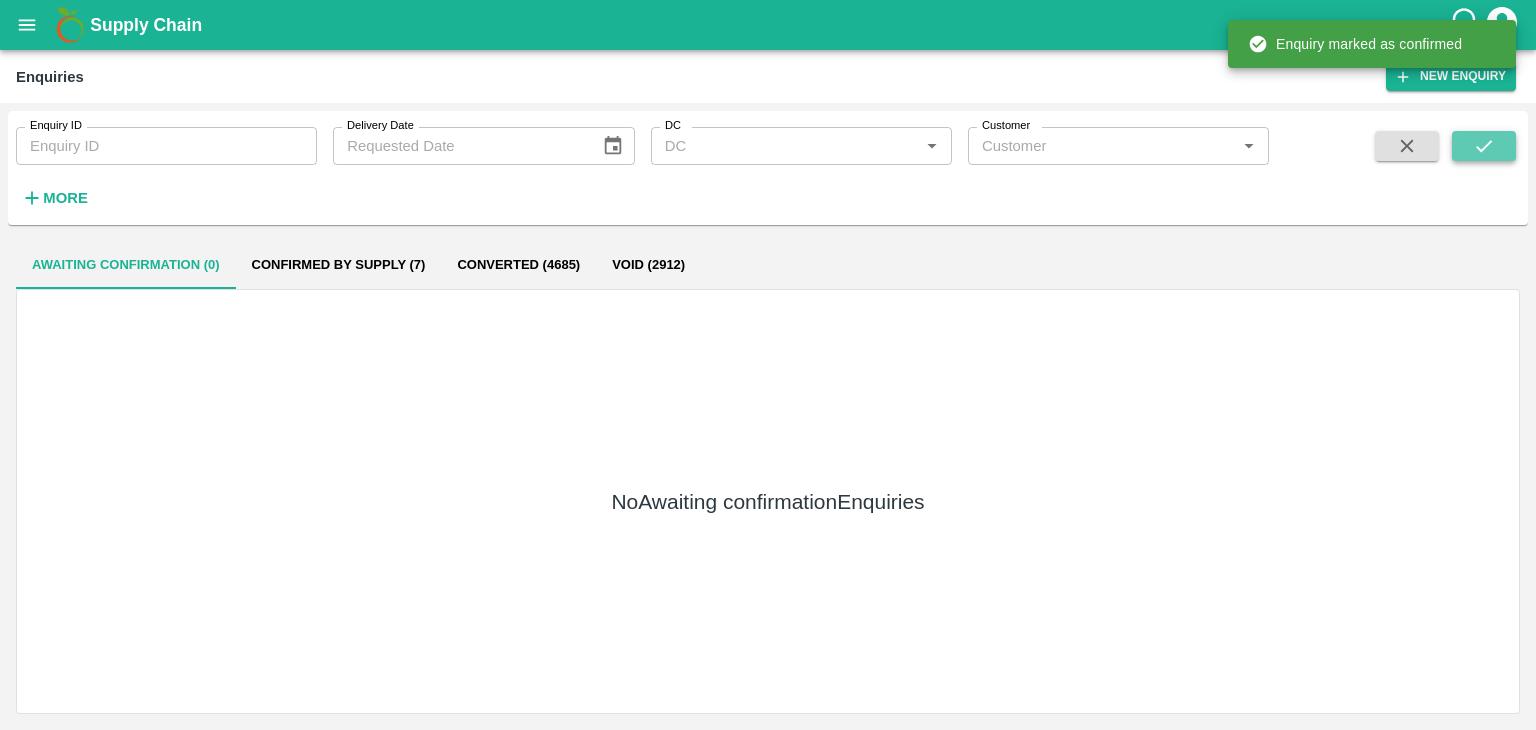 click at bounding box center [1484, 146] 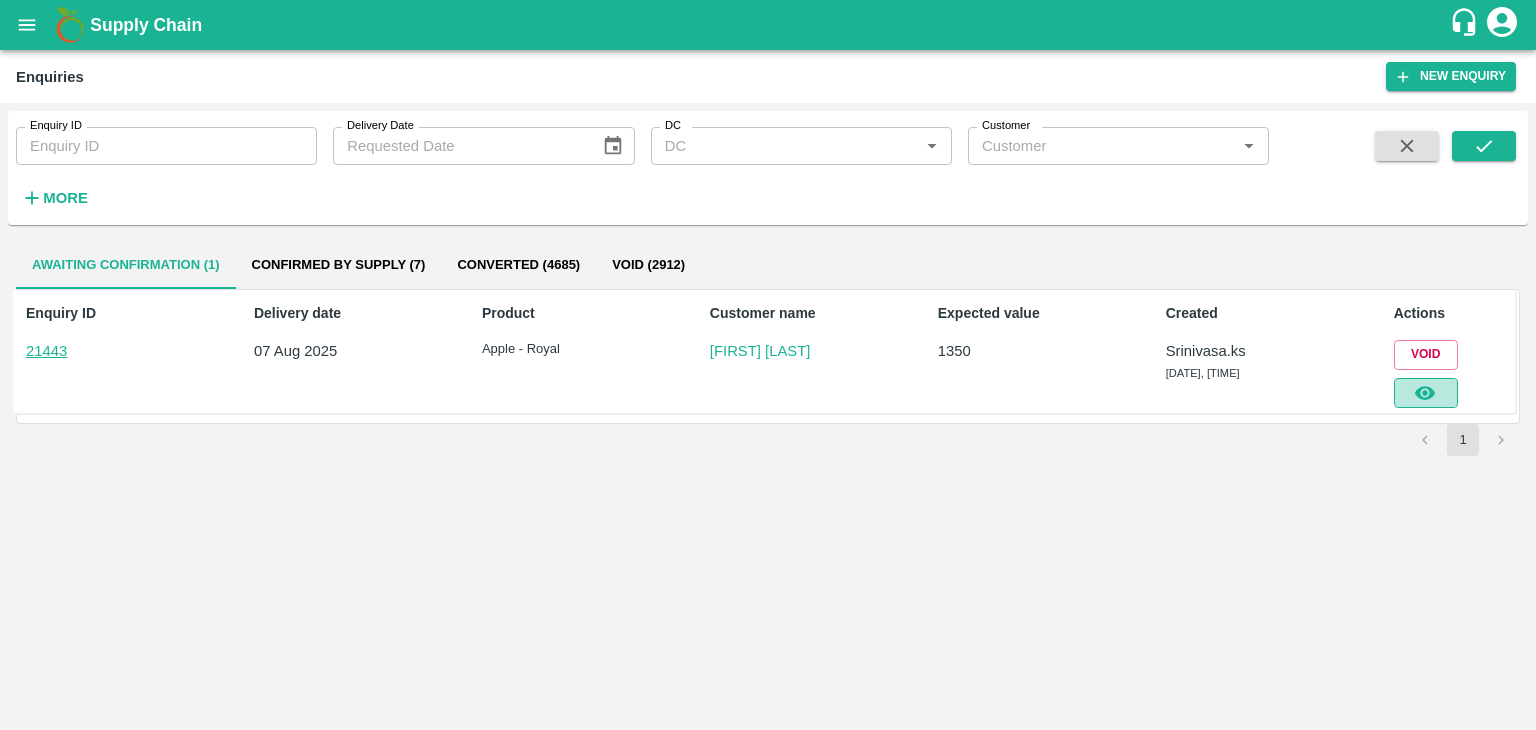 click at bounding box center (1426, 393) 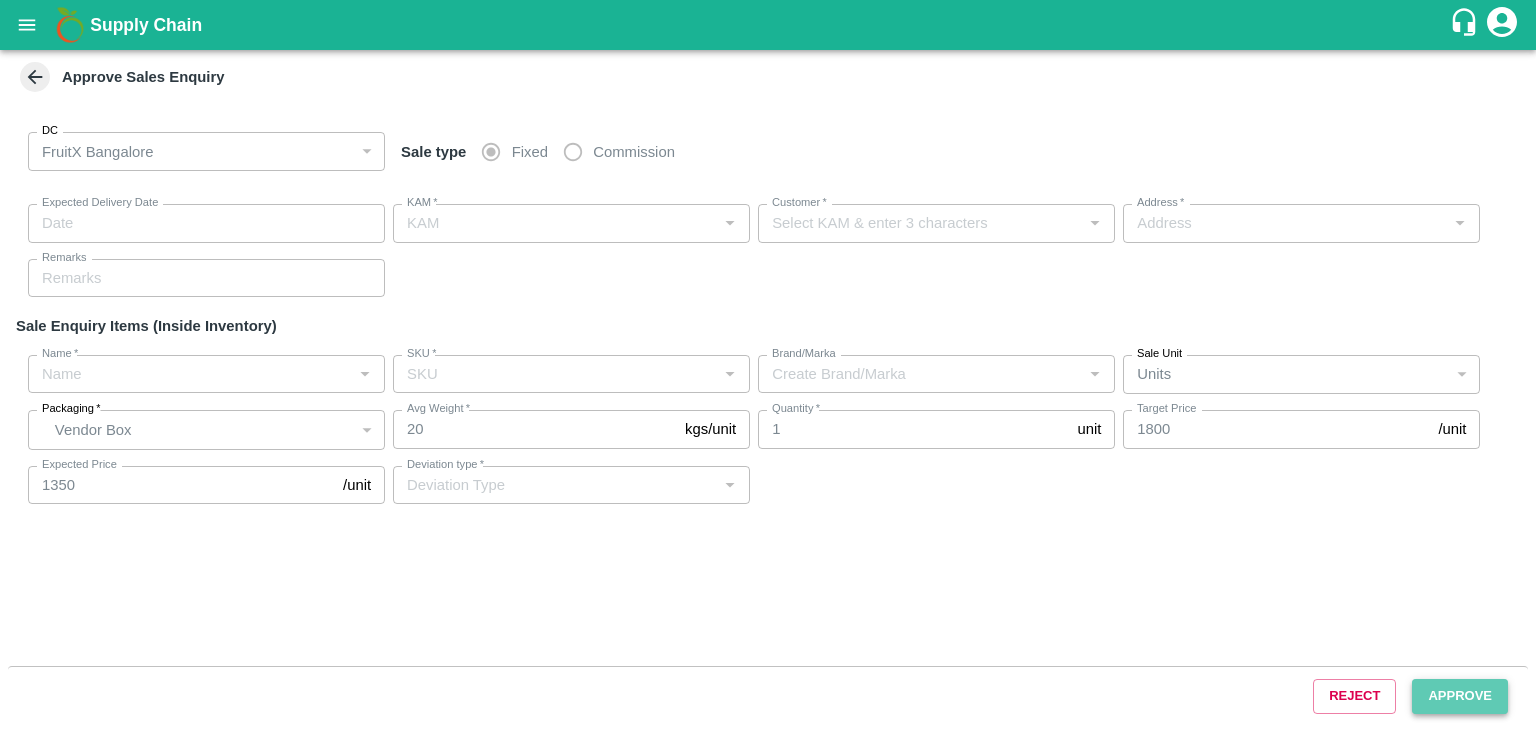click on "Approve" at bounding box center (1460, 696) 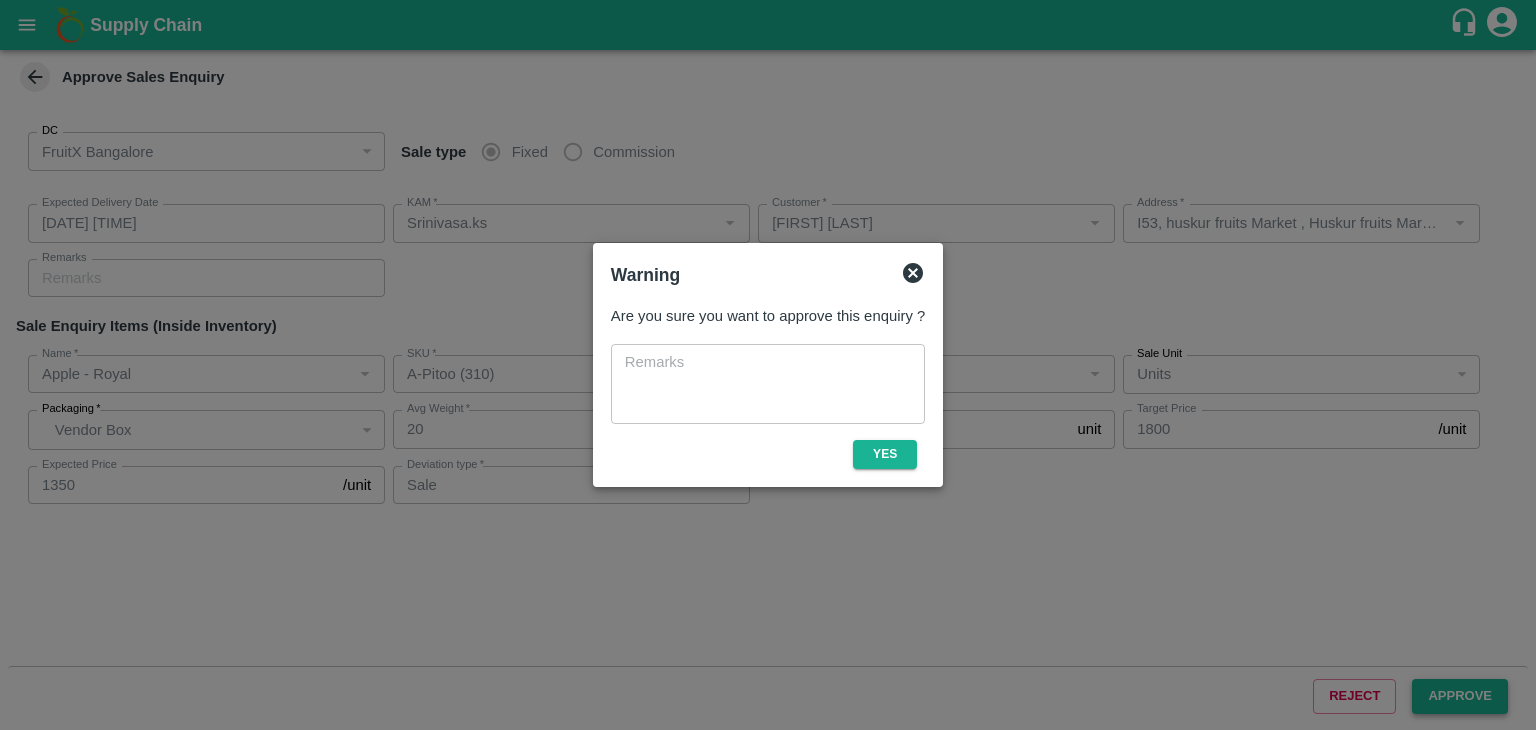 type on "[DATE] [TIME]" 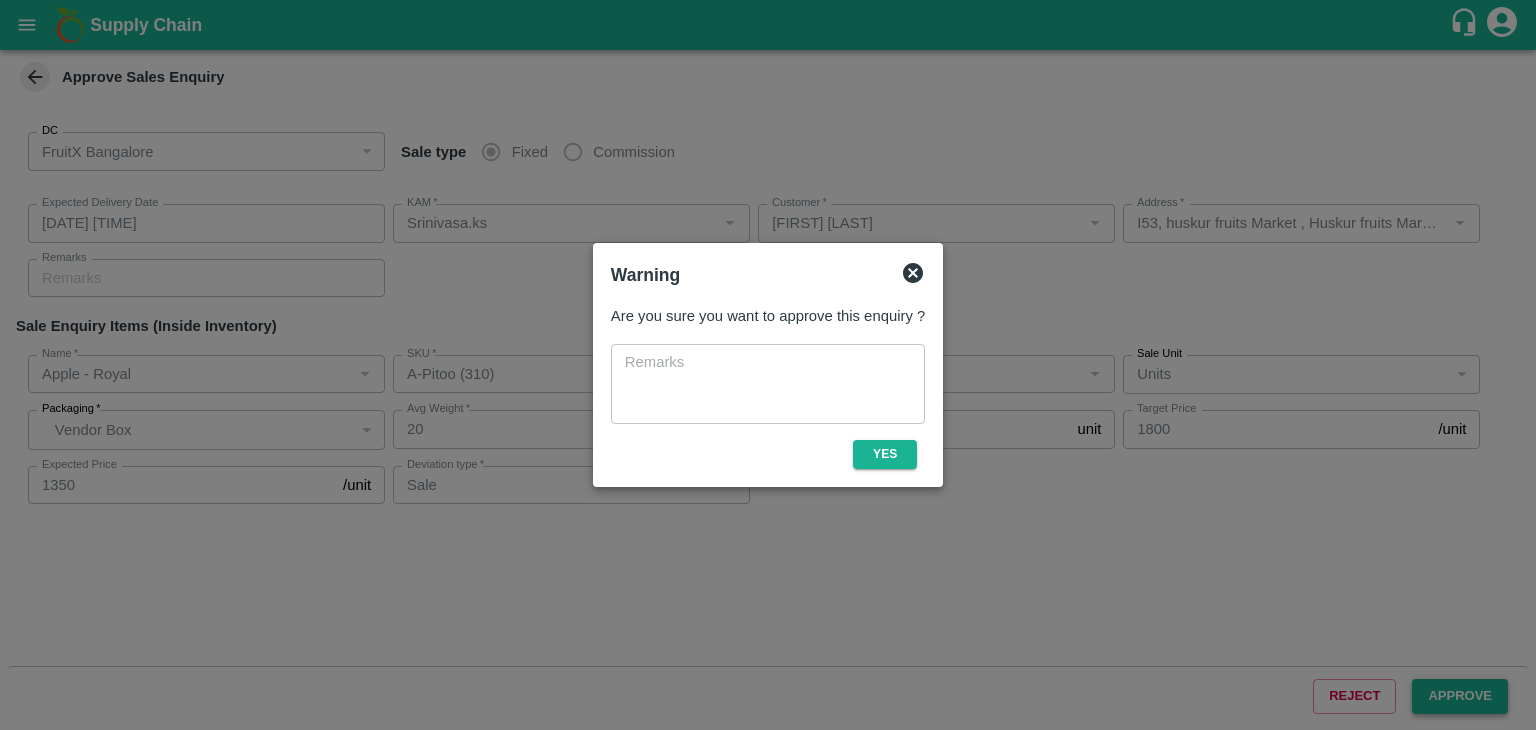 type on "Srinivasa.ks" 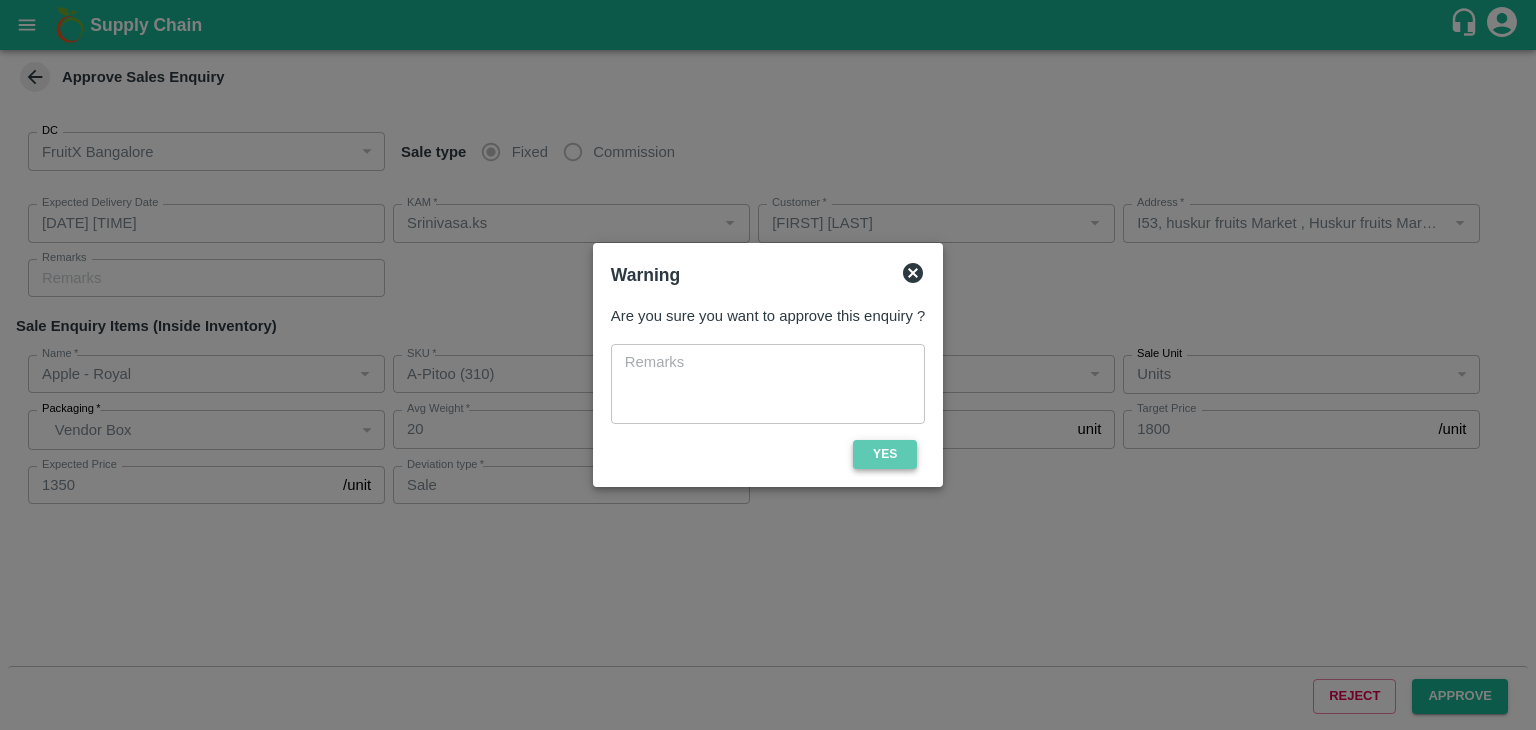 click on "Yes" at bounding box center [885, 454] 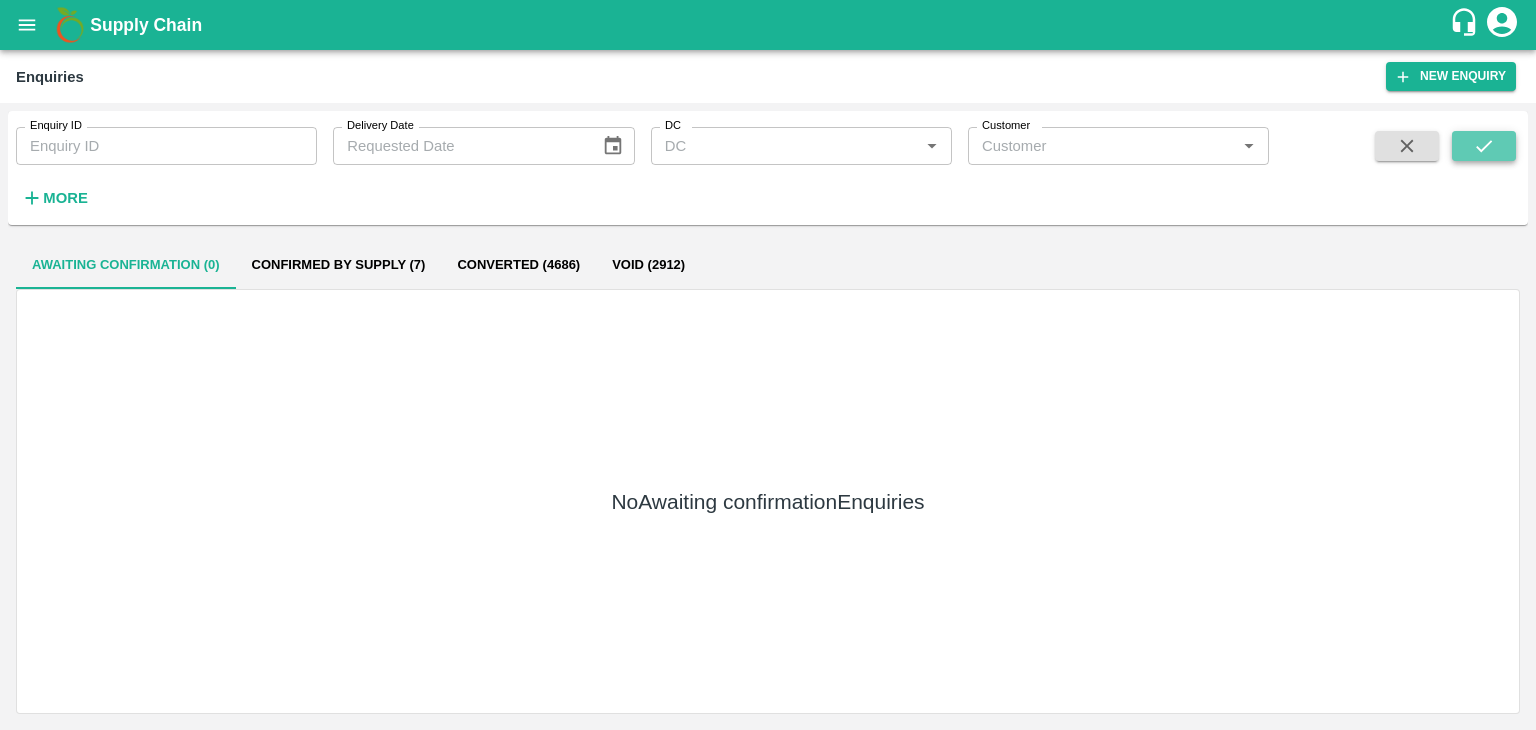 click at bounding box center (1484, 146) 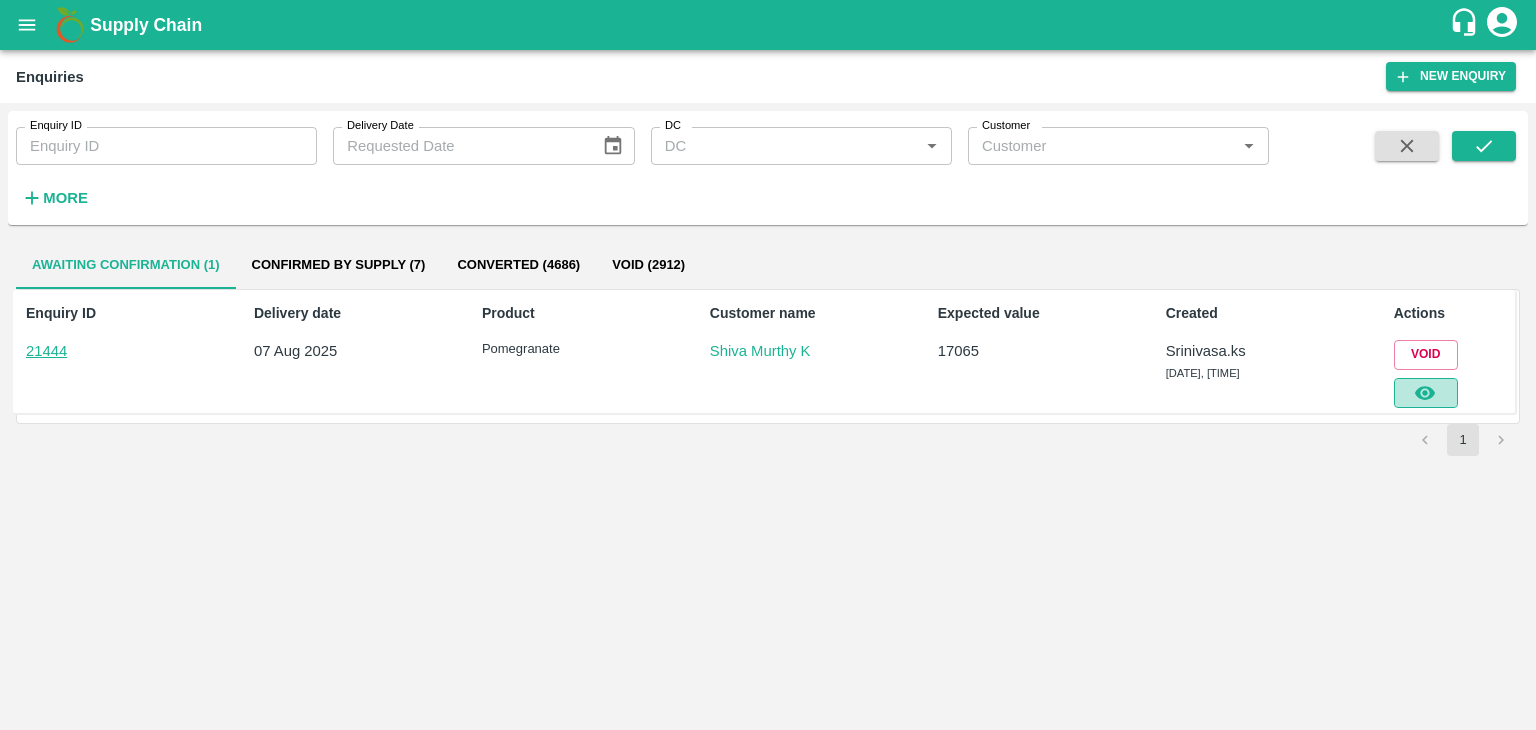 click at bounding box center (1426, 393) 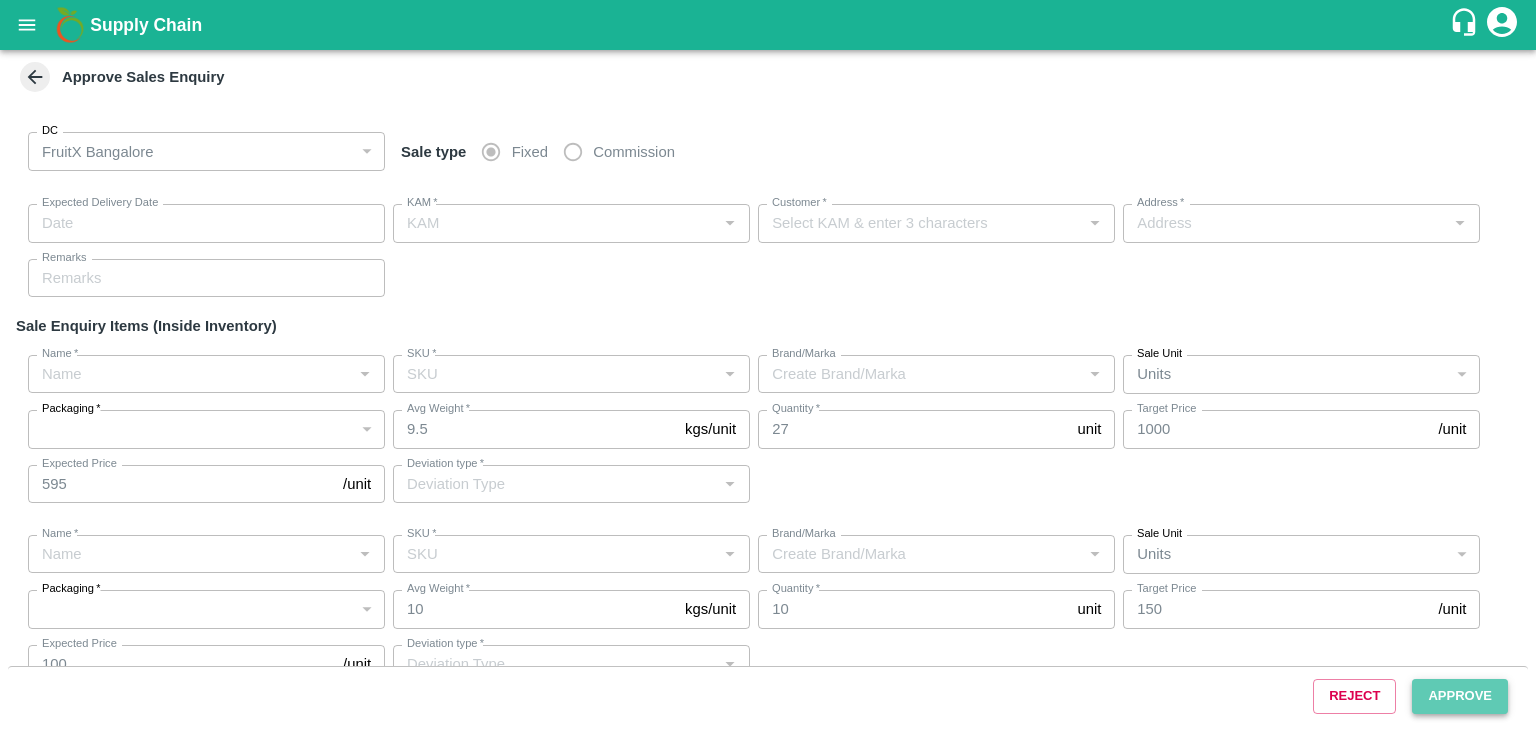 click on "Approve" at bounding box center (1460, 696) 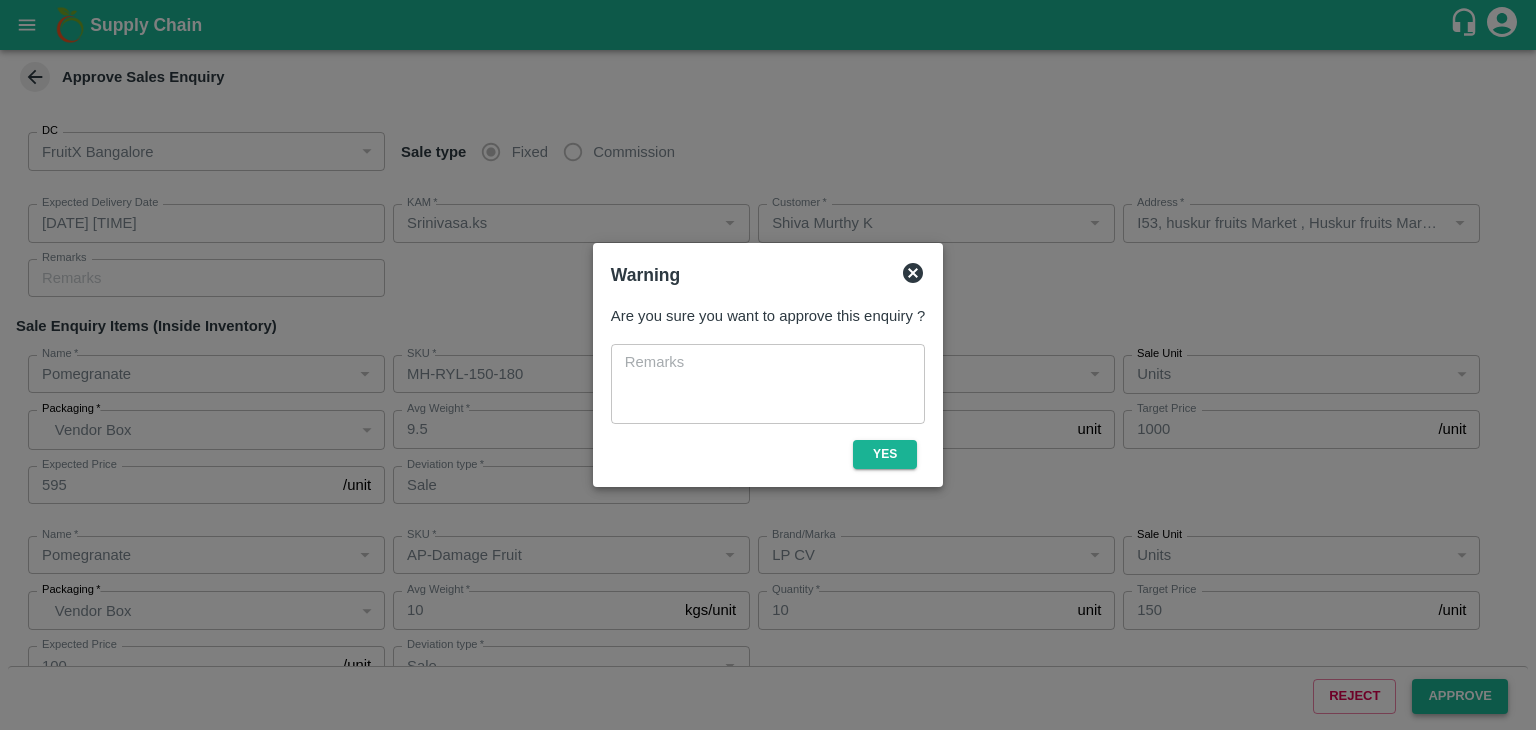 type on "[DATE] [TIME]" 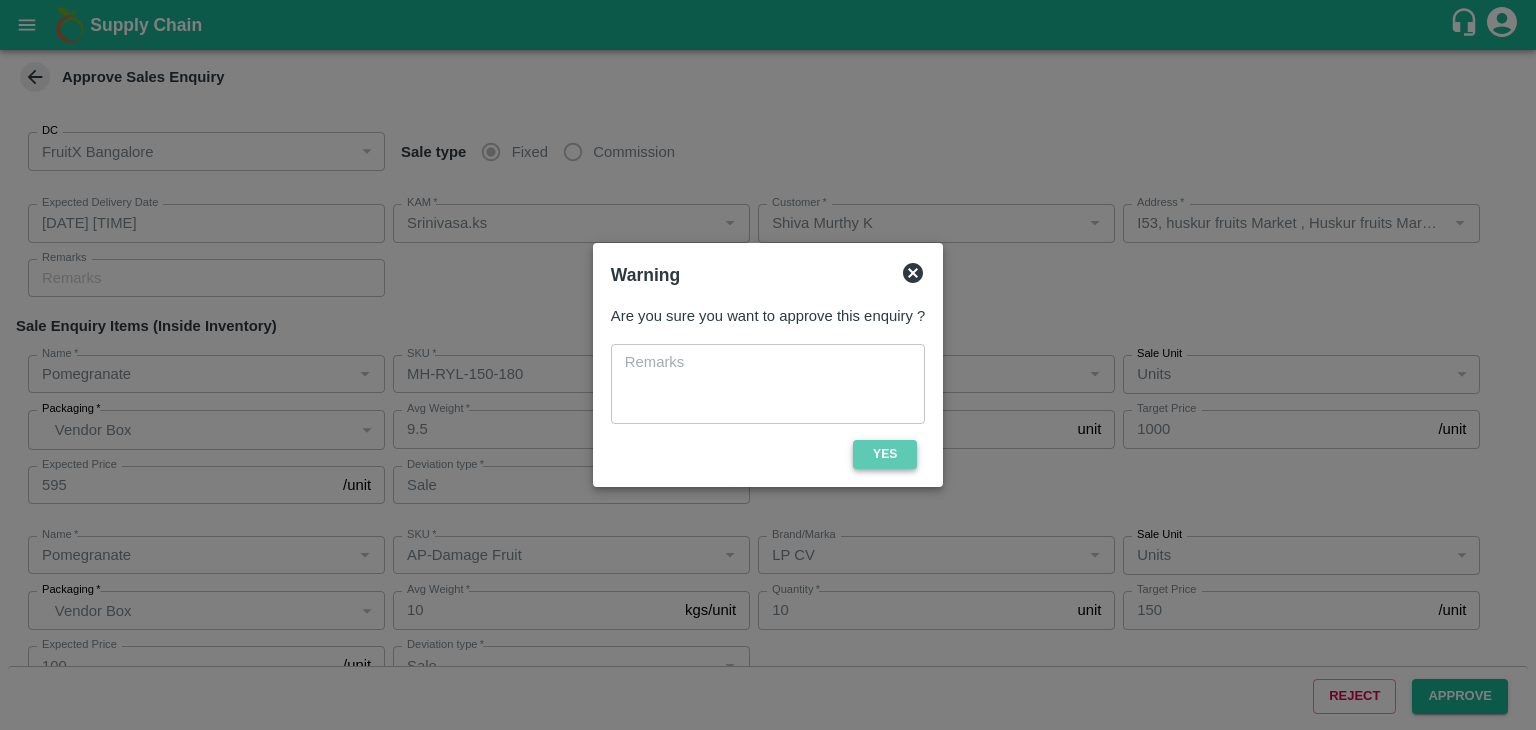 click on "Yes" at bounding box center [885, 454] 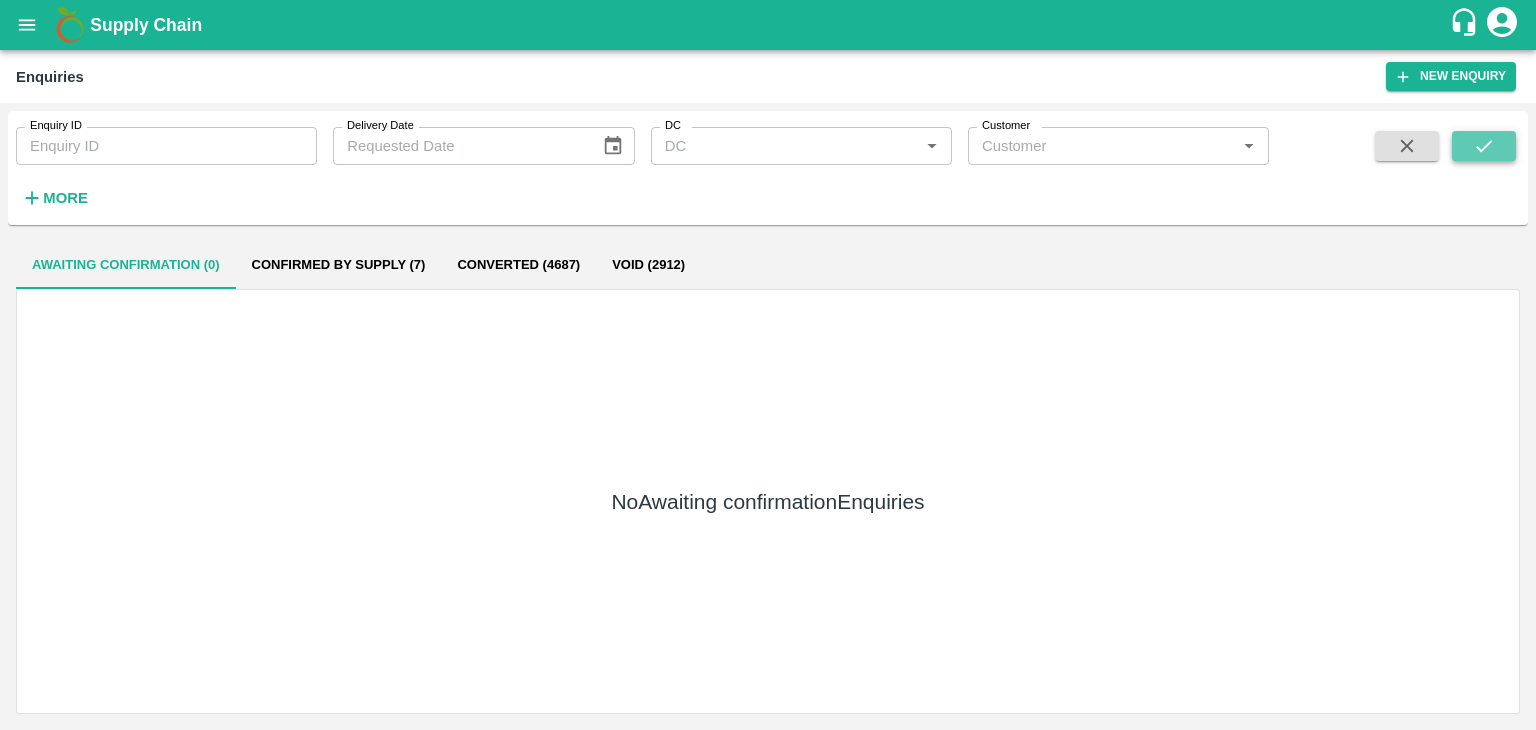 click at bounding box center (1484, 146) 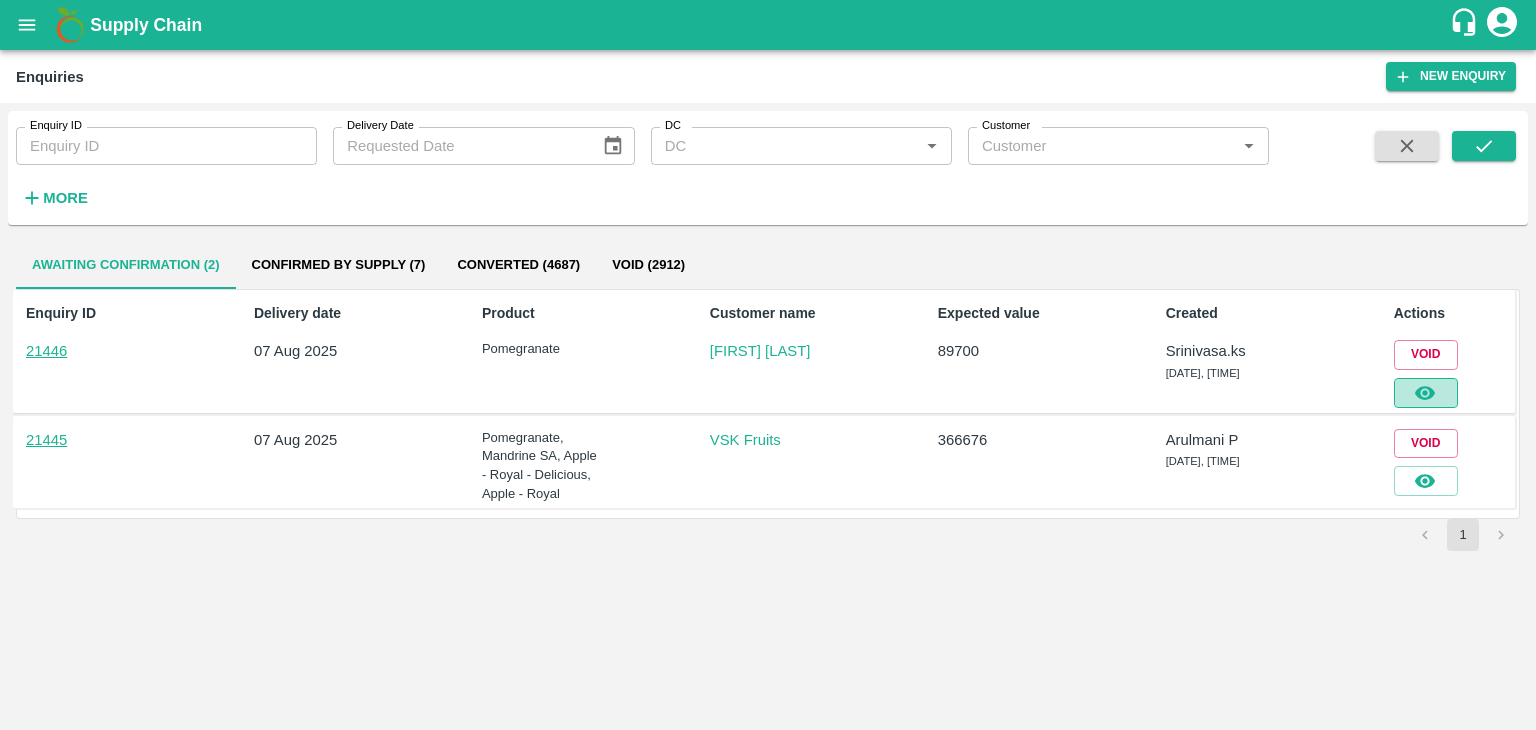 click 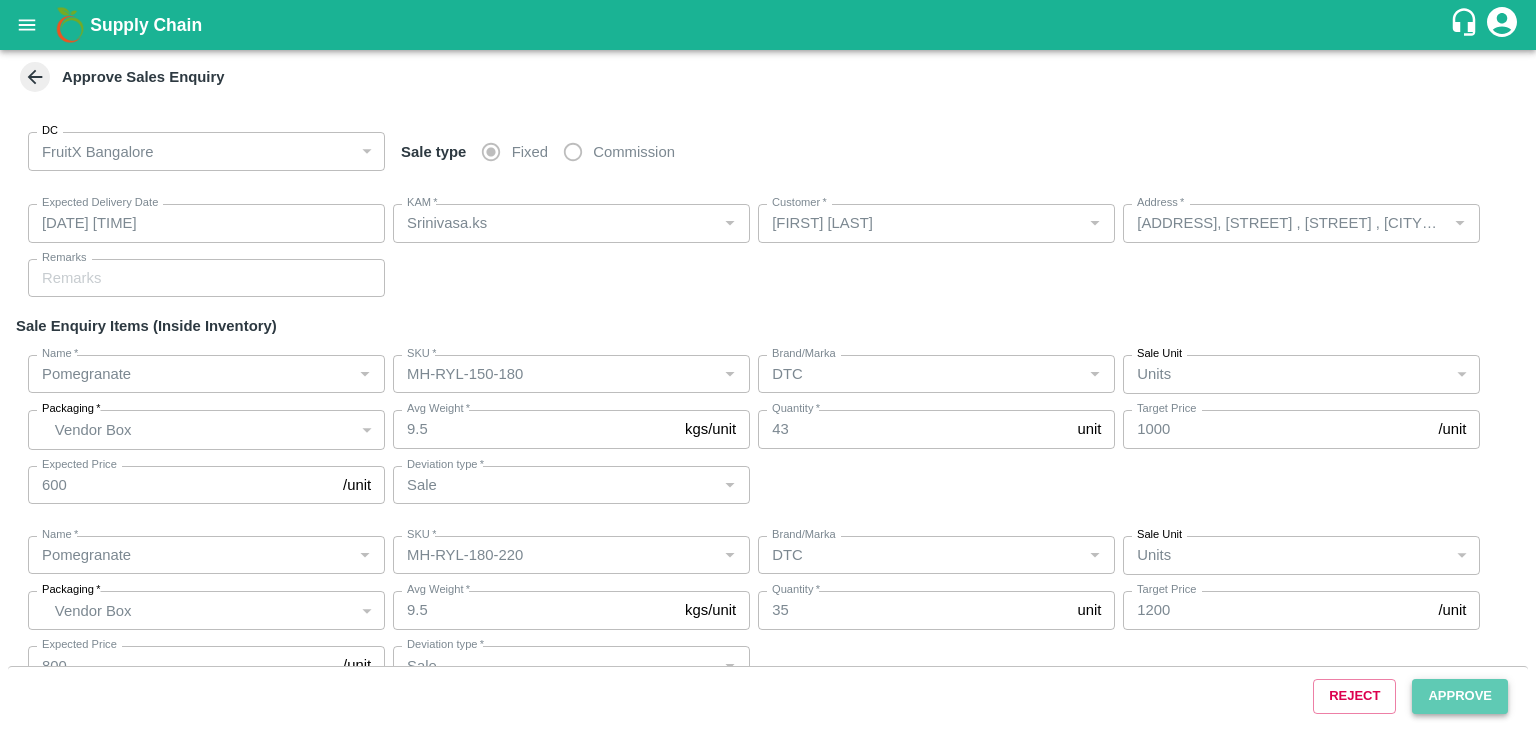 click on "Approve" at bounding box center (1460, 696) 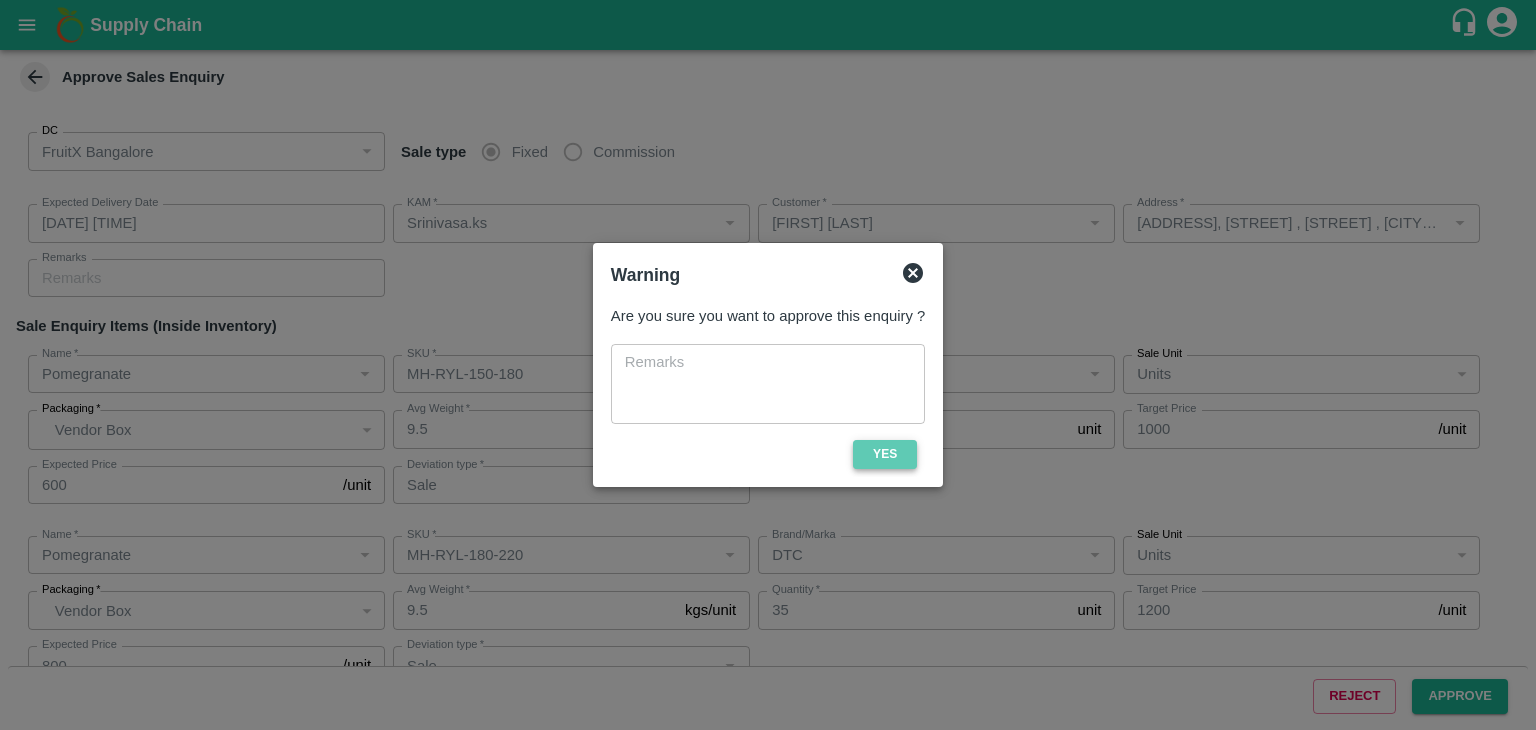 click on "Yes" at bounding box center (885, 454) 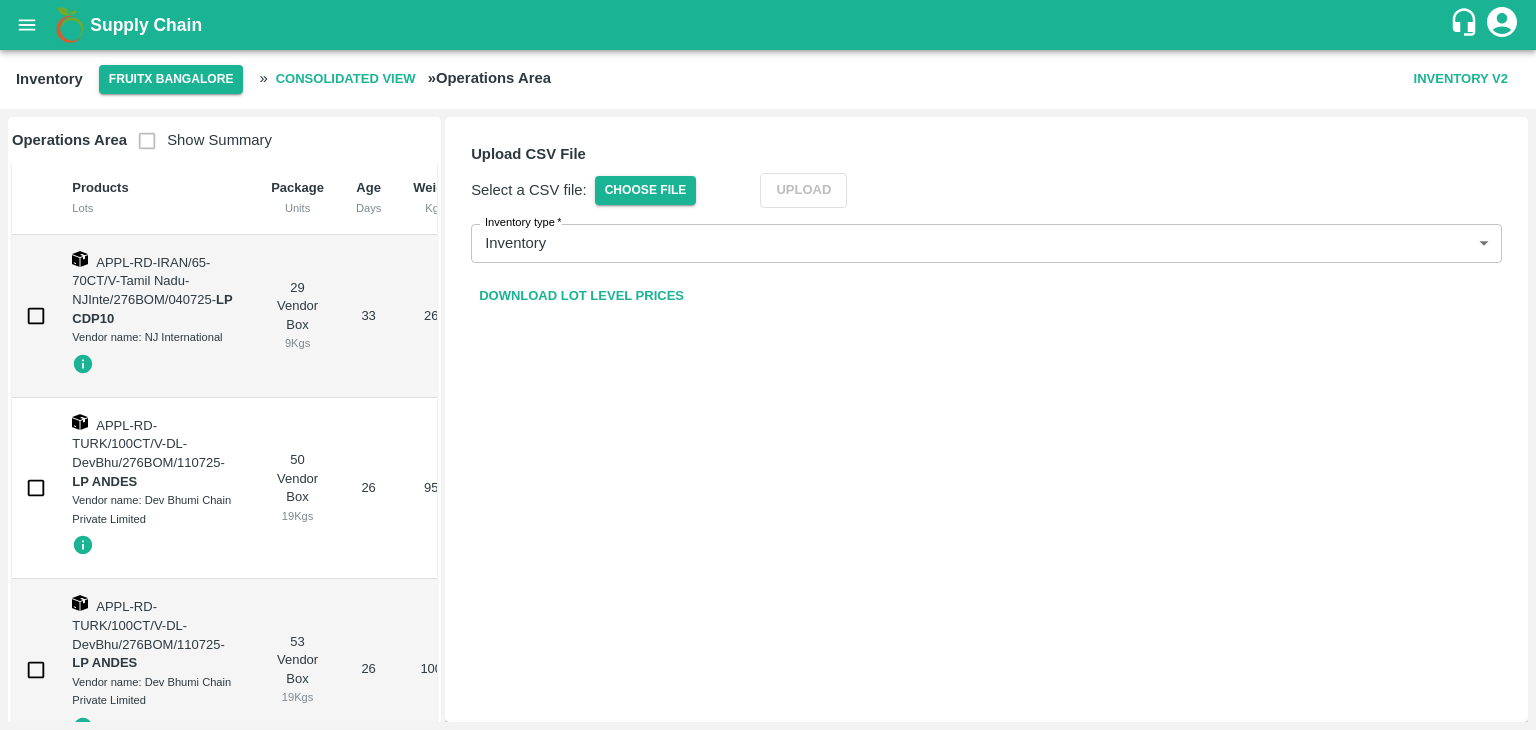 scroll, scrollTop: 0, scrollLeft: 0, axis: both 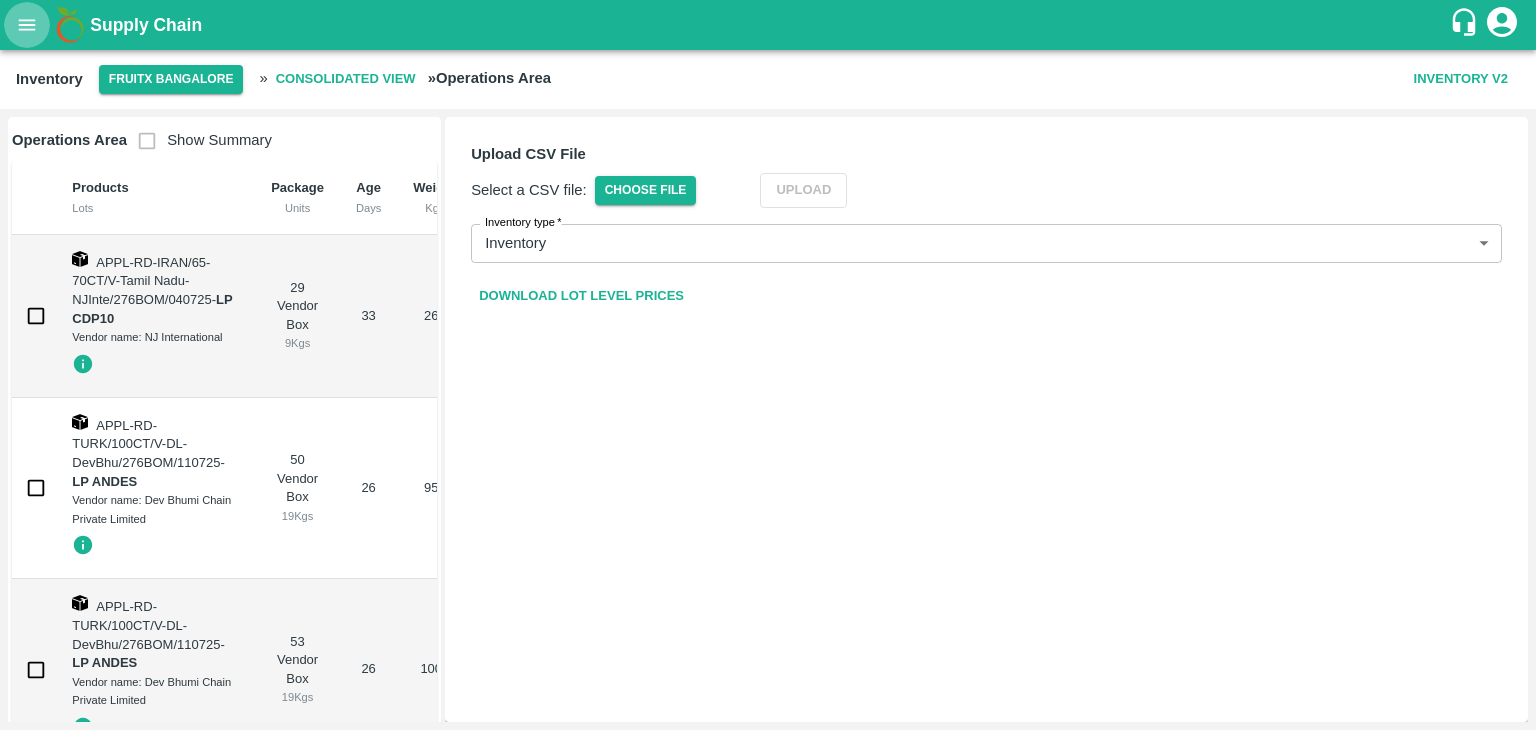 click 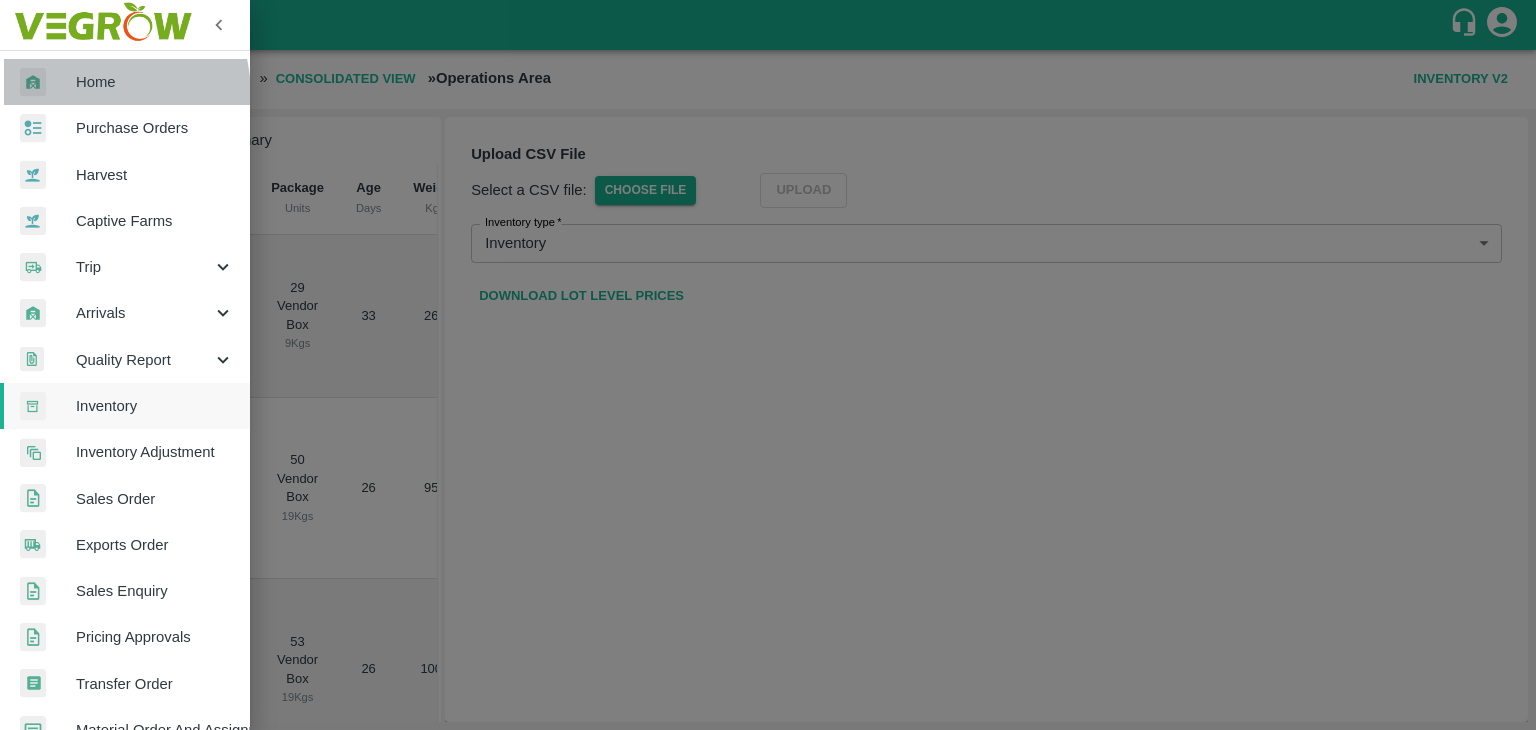 click on "Home" at bounding box center [125, 82] 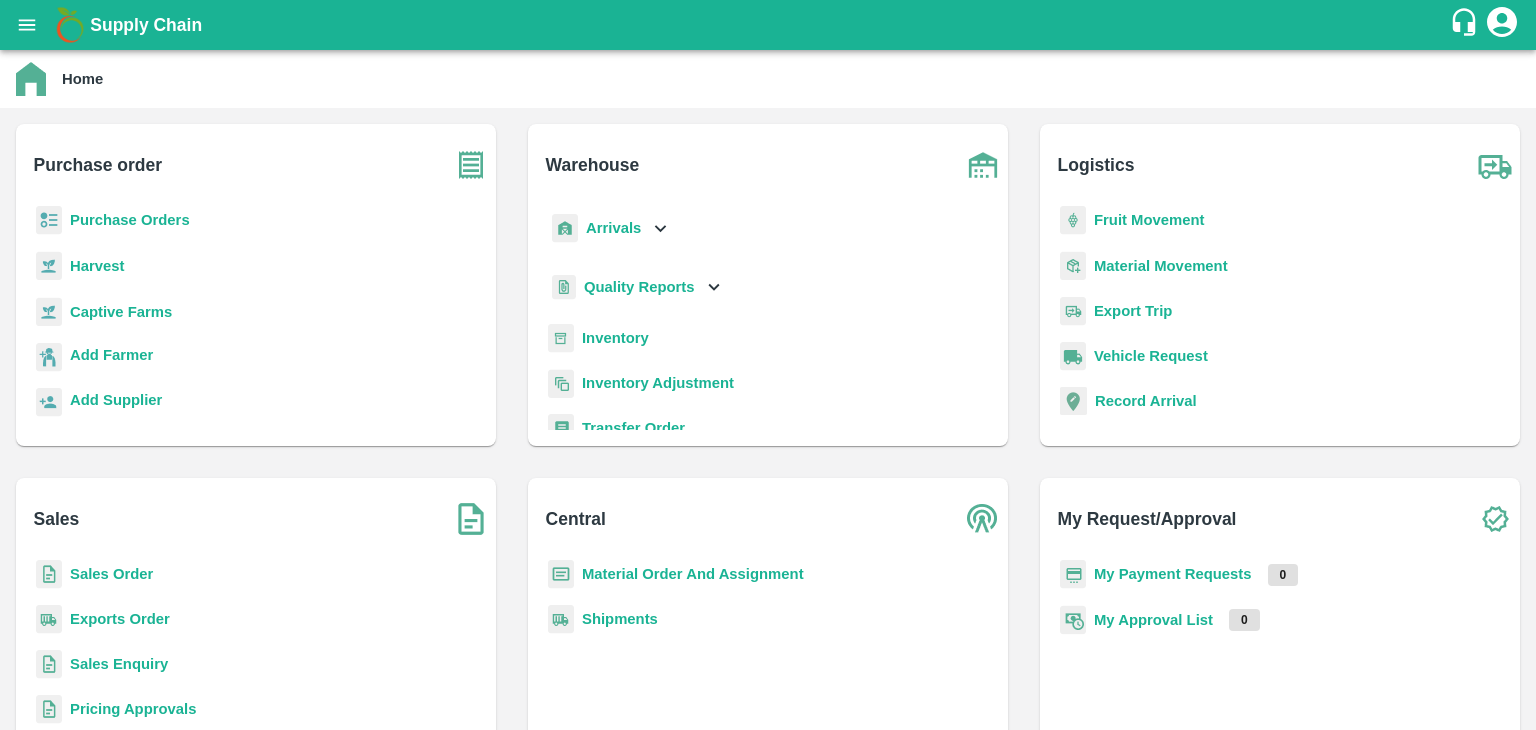 click on "Inventory" at bounding box center [615, 338] 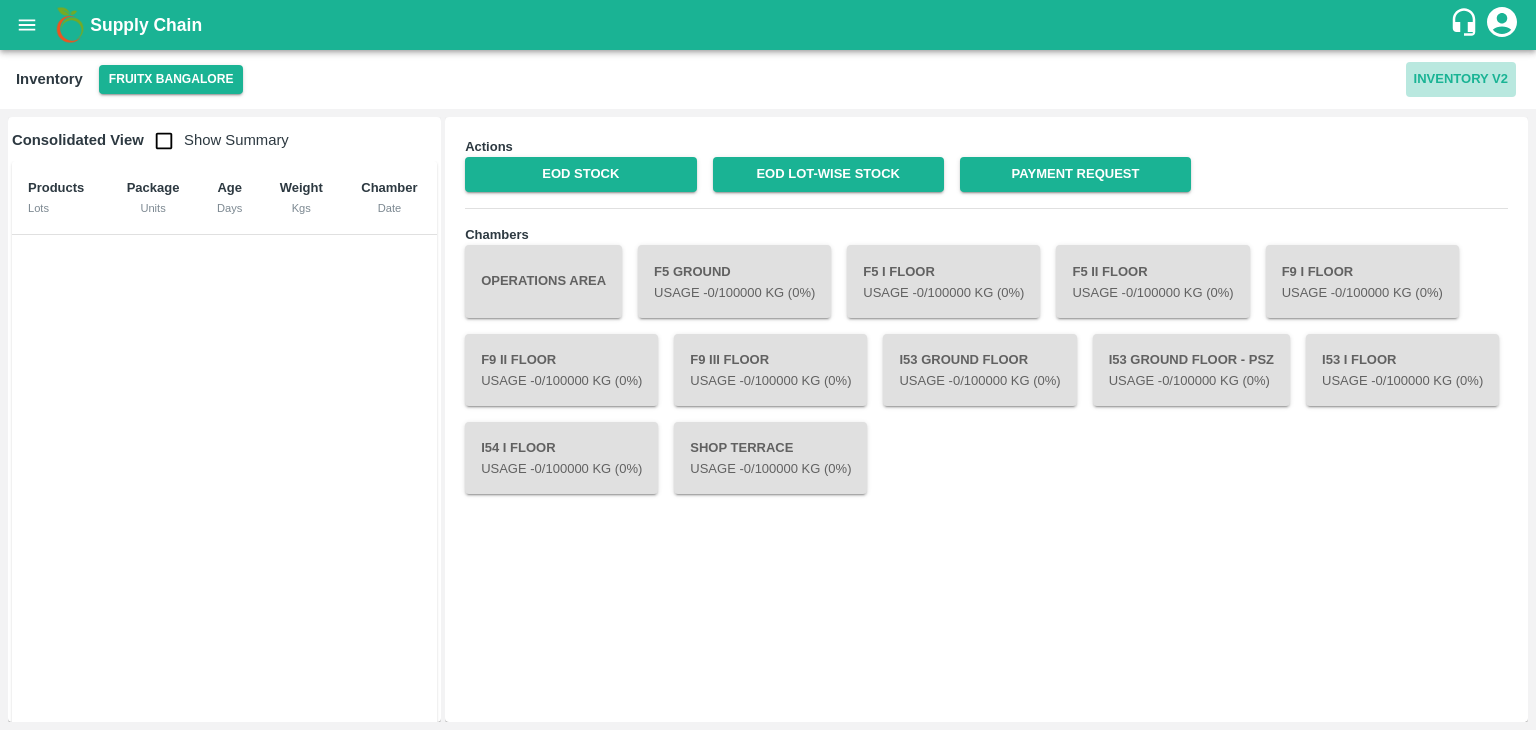 click on "Inventory V2" at bounding box center (1461, 79) 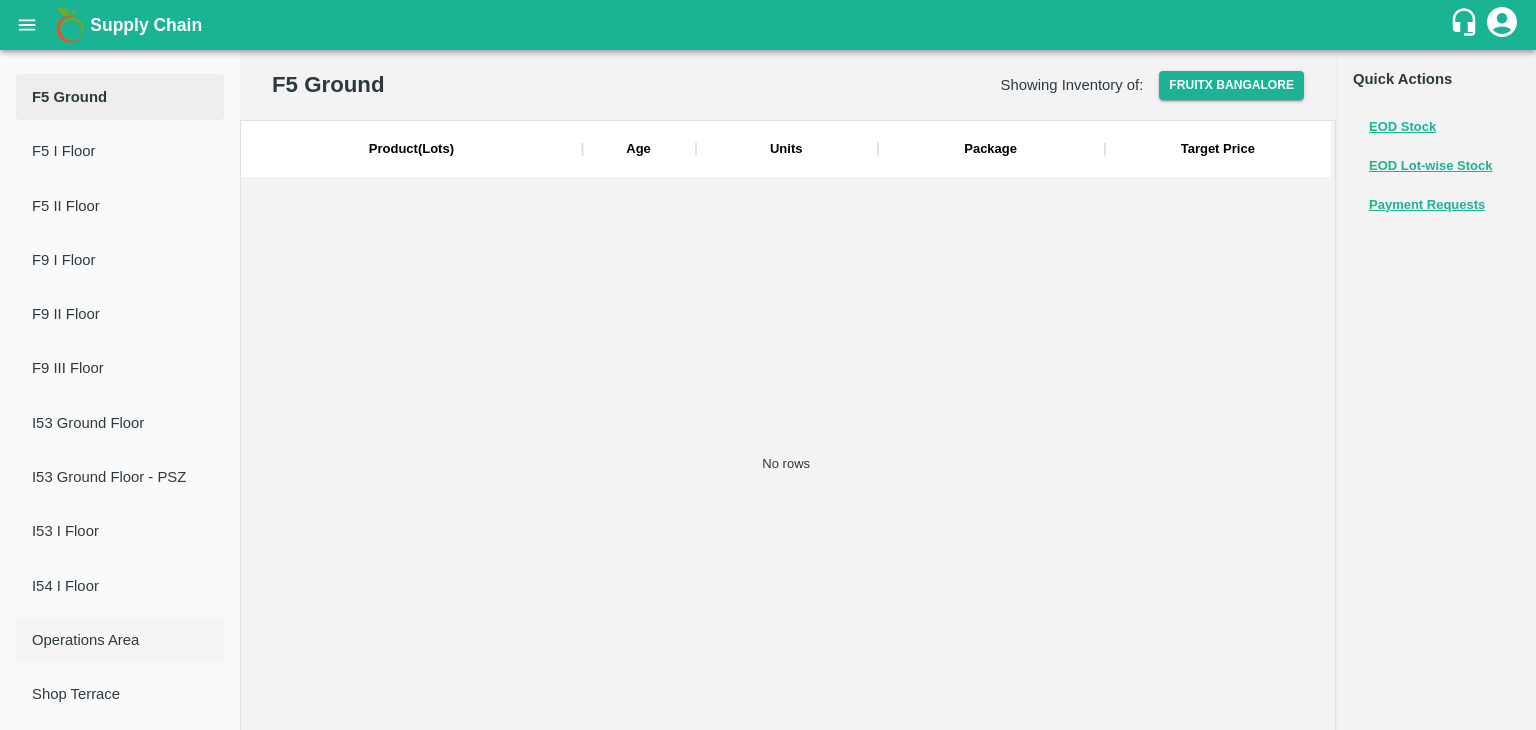 click on "Operations Area" at bounding box center [120, 640] 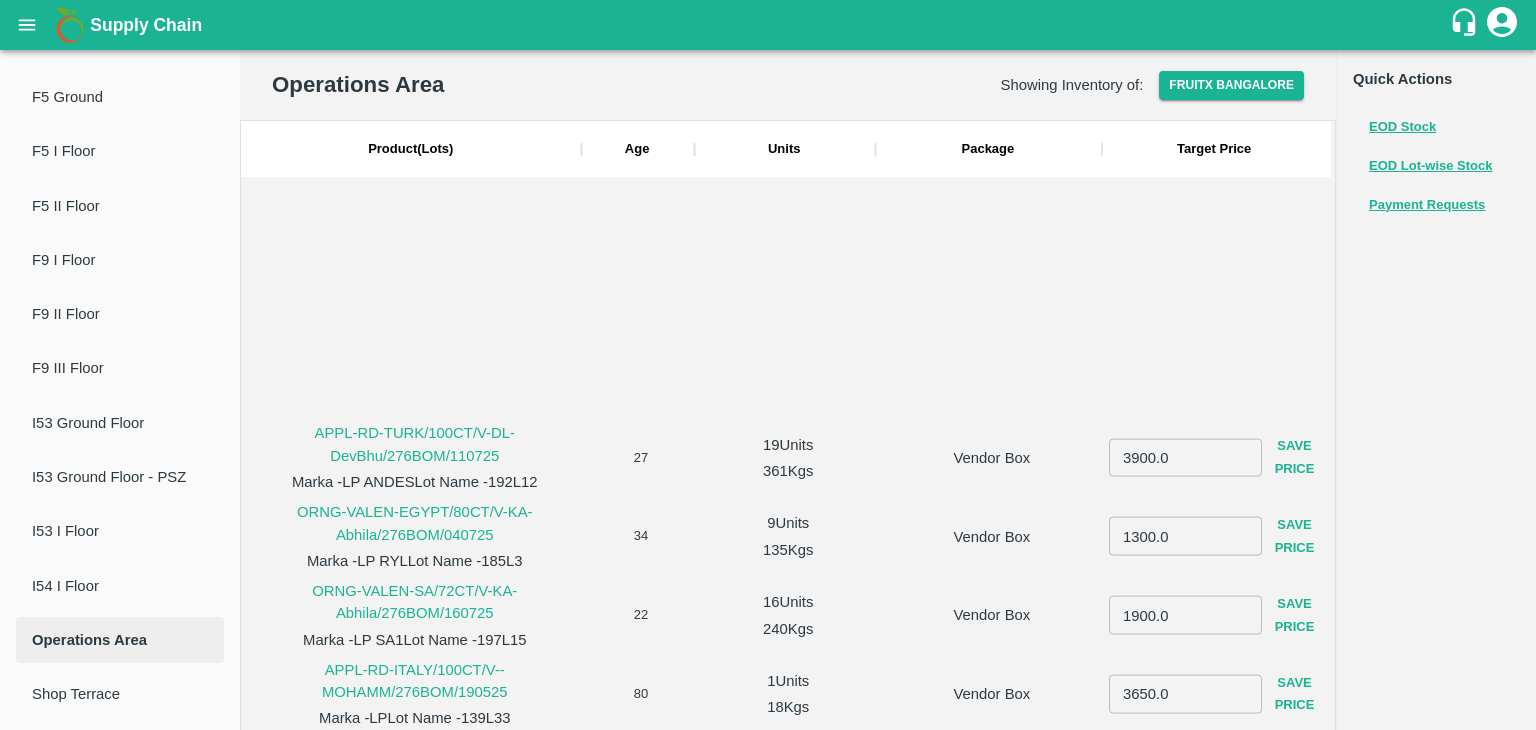 scroll, scrollTop: 512, scrollLeft: 0, axis: vertical 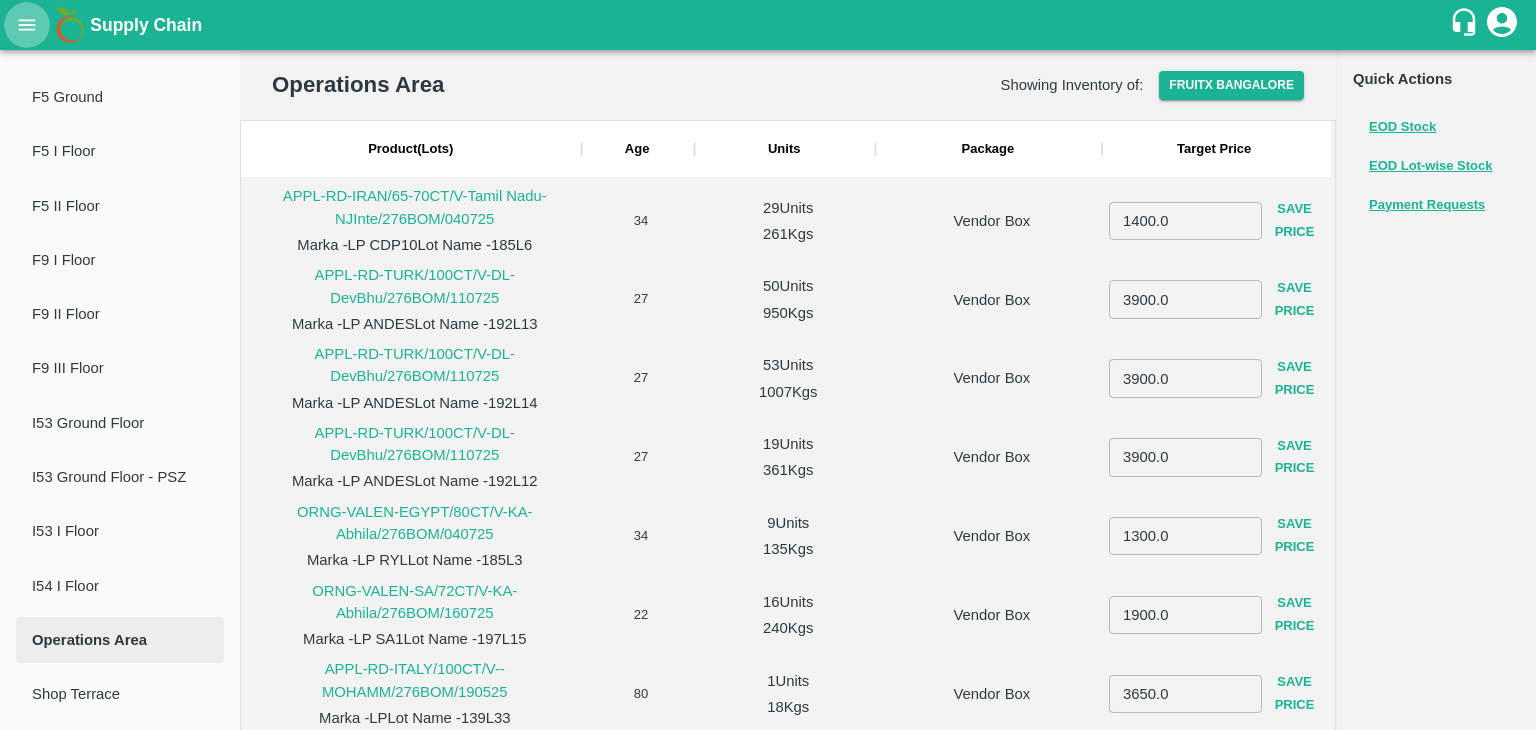 click 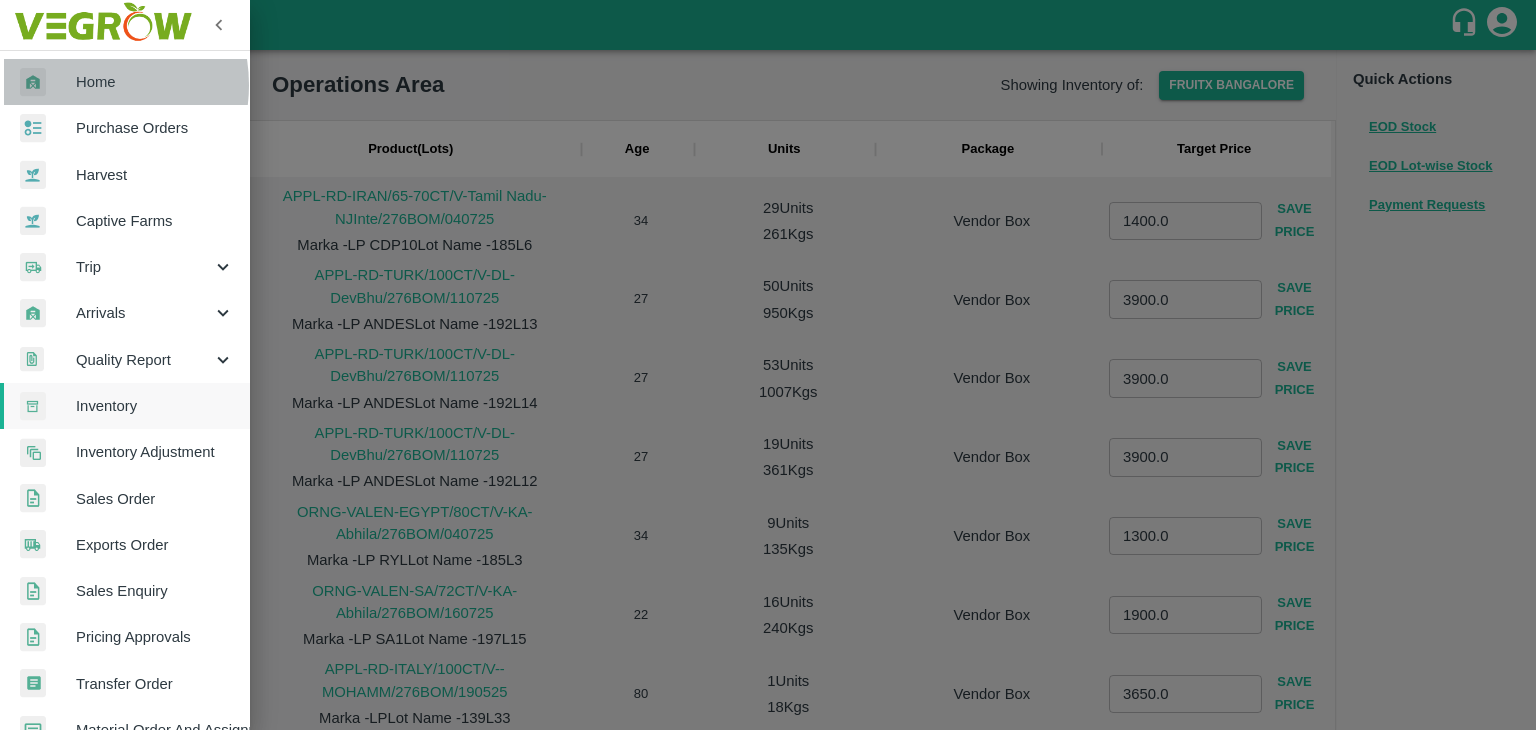 click on "Home" at bounding box center (155, 82) 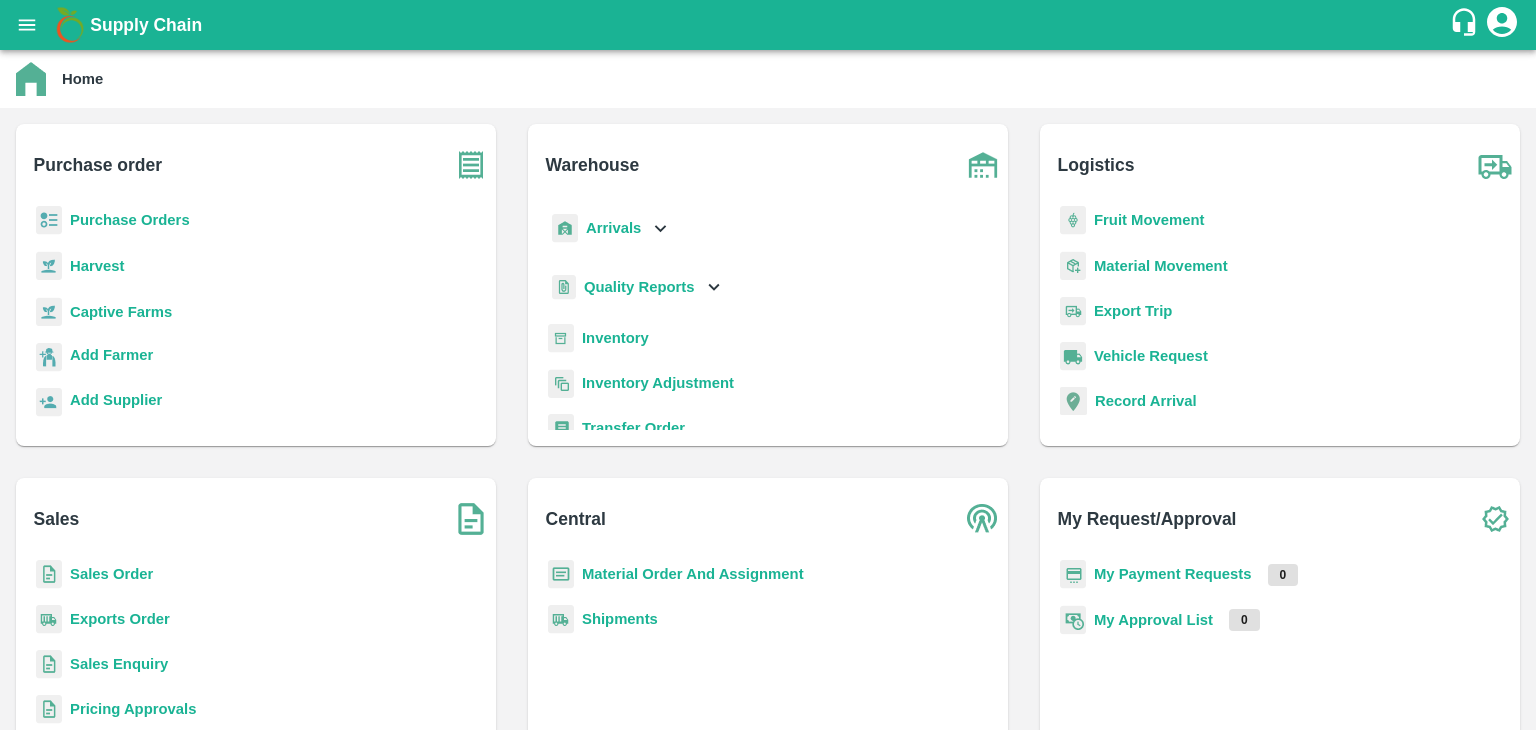 click on "Inventory" at bounding box center [615, 338] 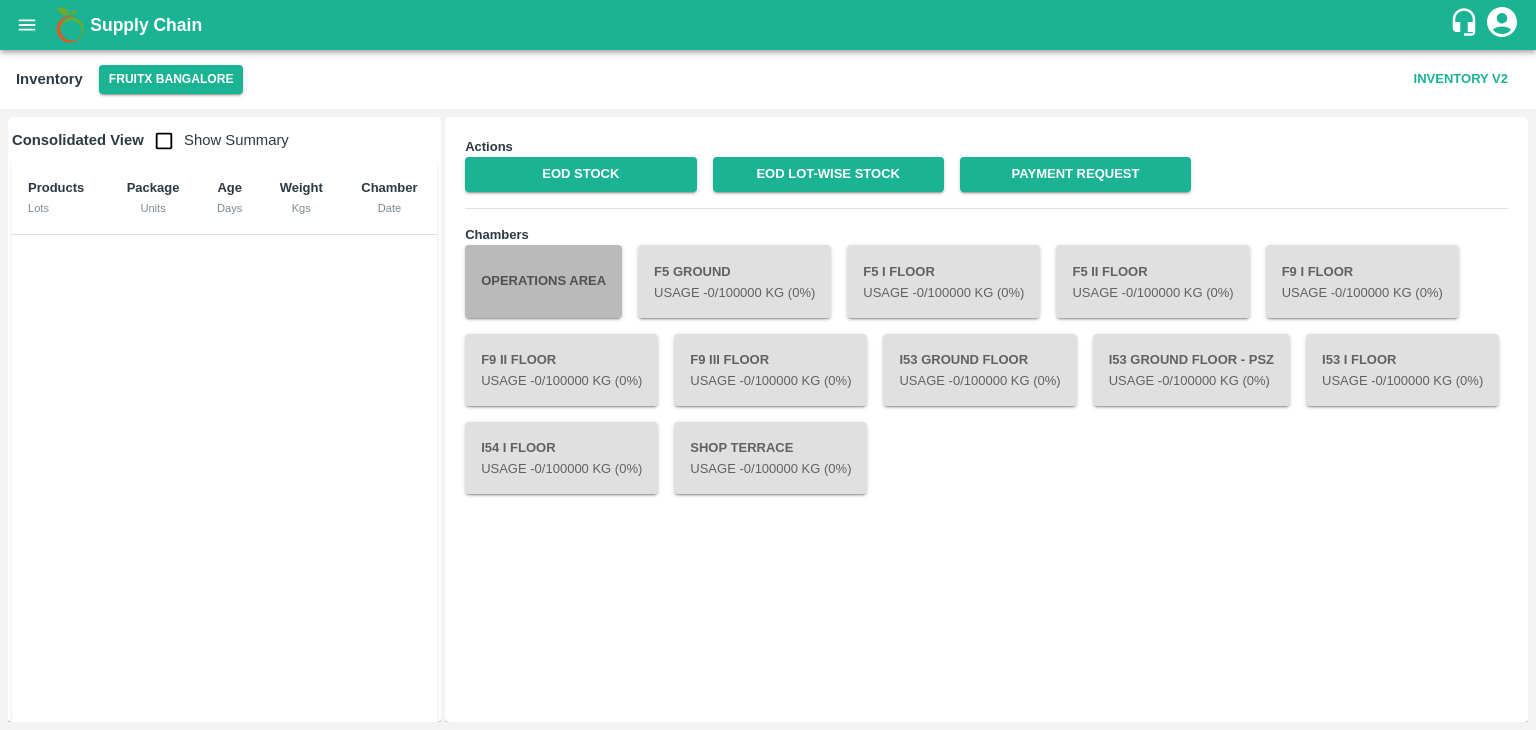 click on "Operations Area" at bounding box center (543, 281) 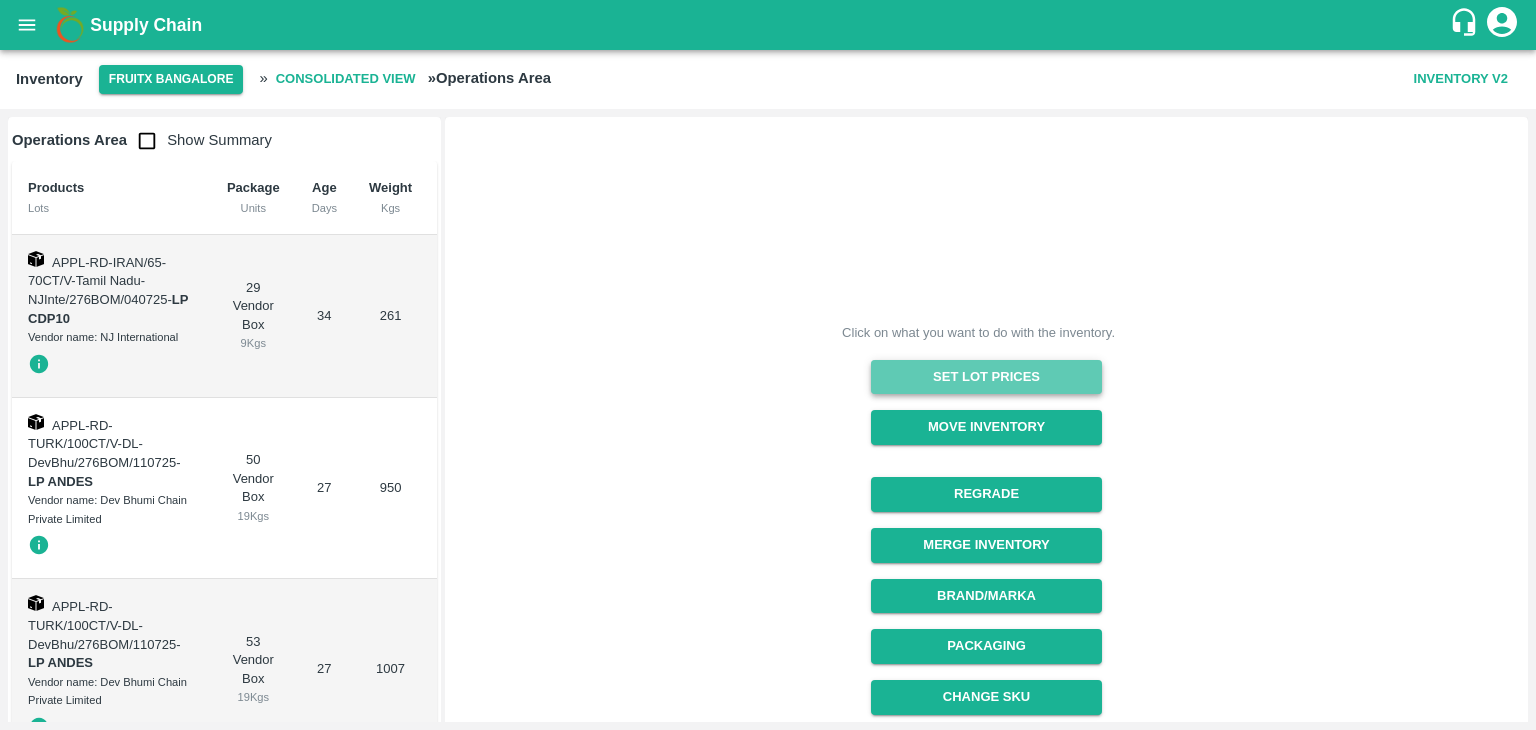 click on "Set Lot Prices" at bounding box center [986, 377] 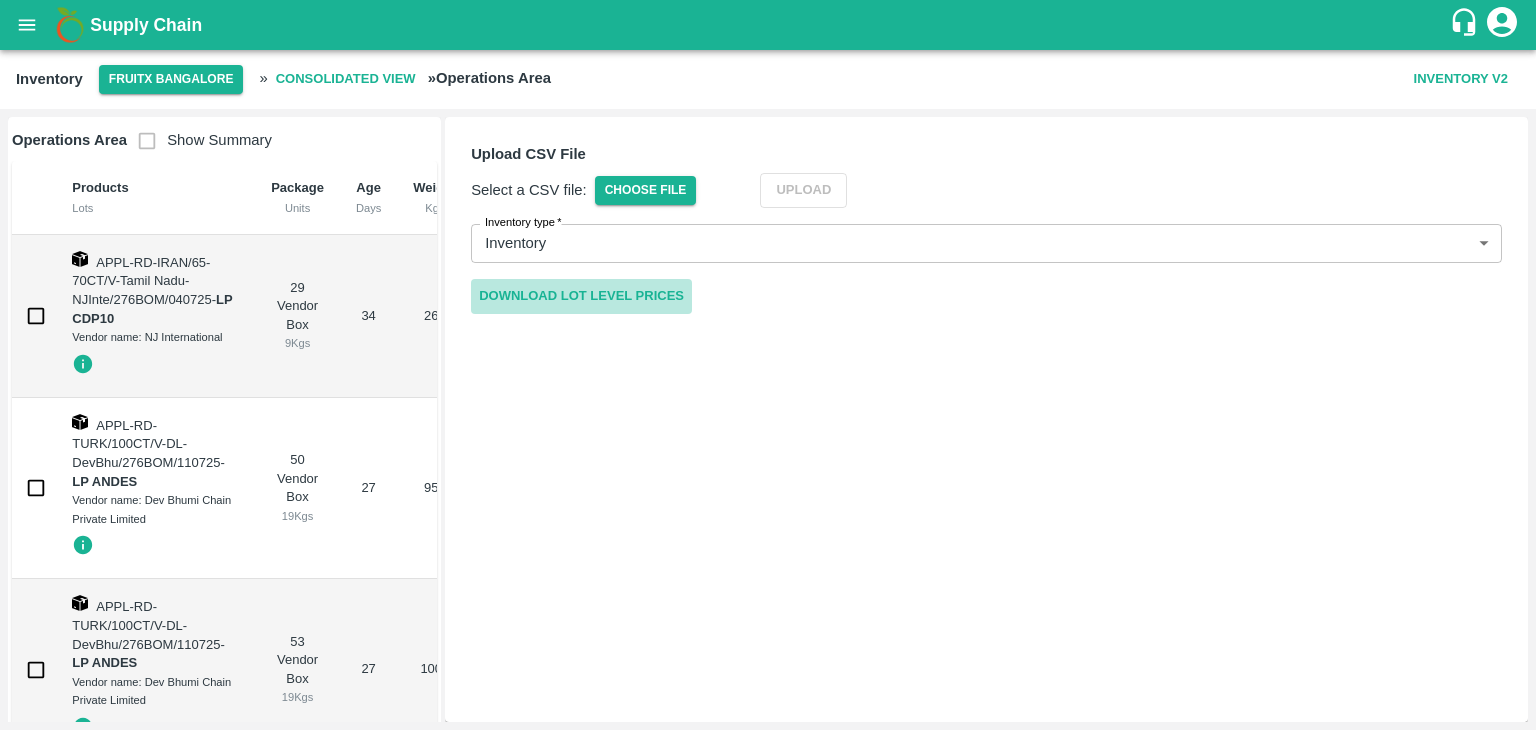 click on "Download Lot Level Prices" at bounding box center (581, 296) 